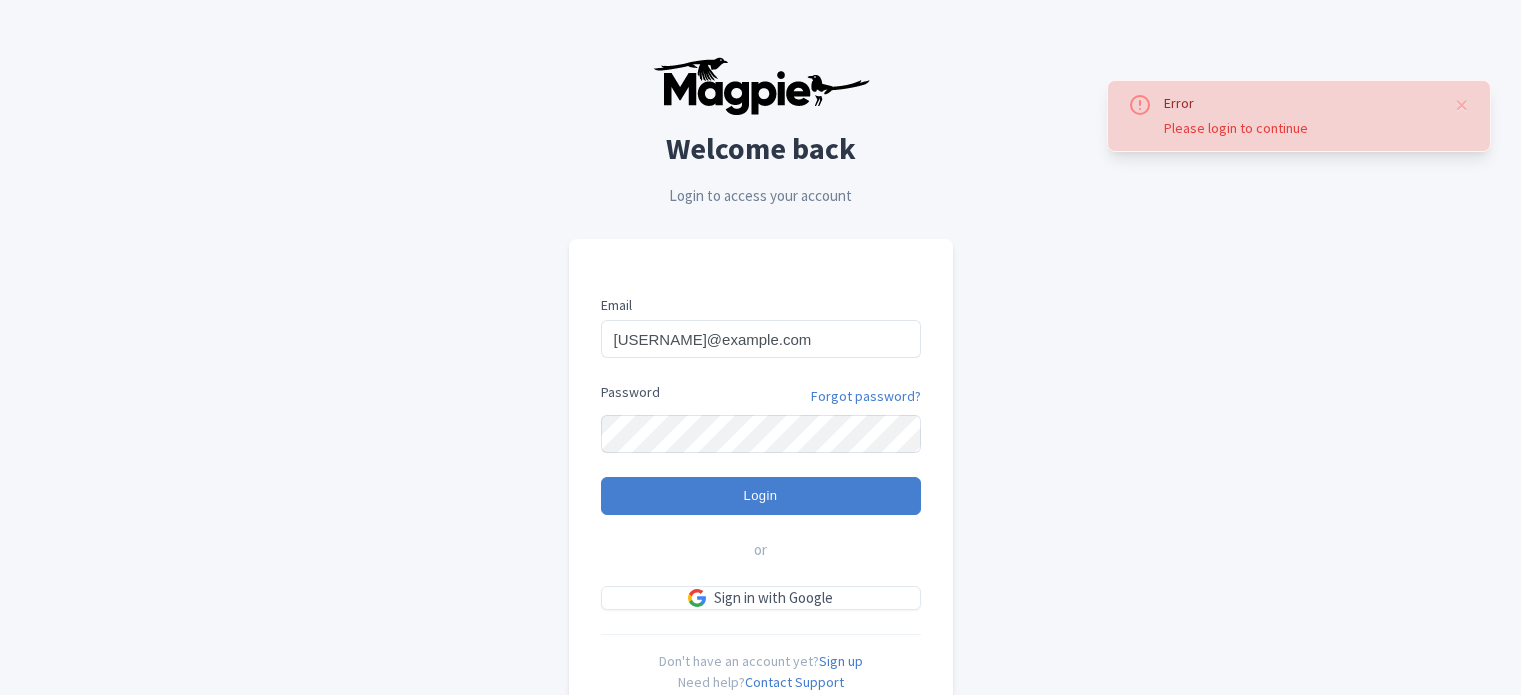 scroll, scrollTop: 0, scrollLeft: 0, axis: both 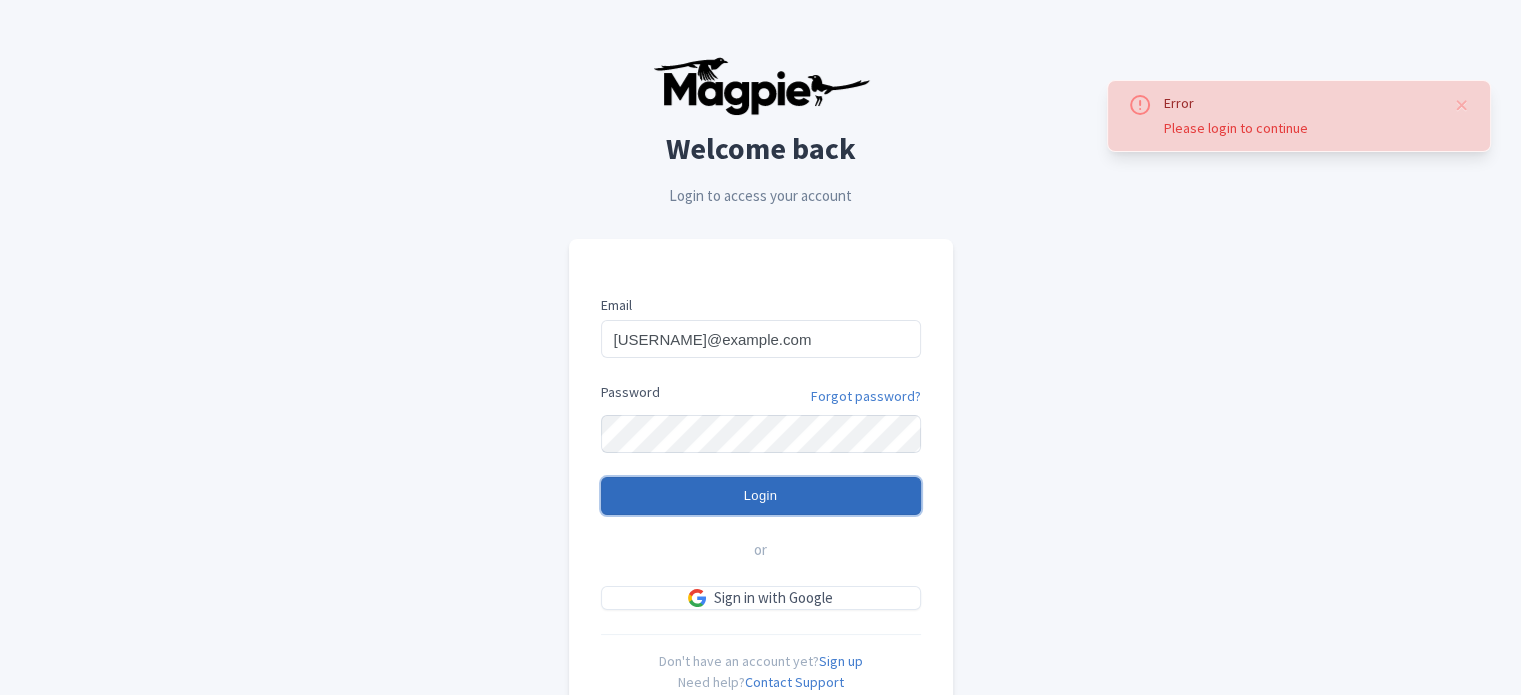 click on "Login" at bounding box center (761, 496) 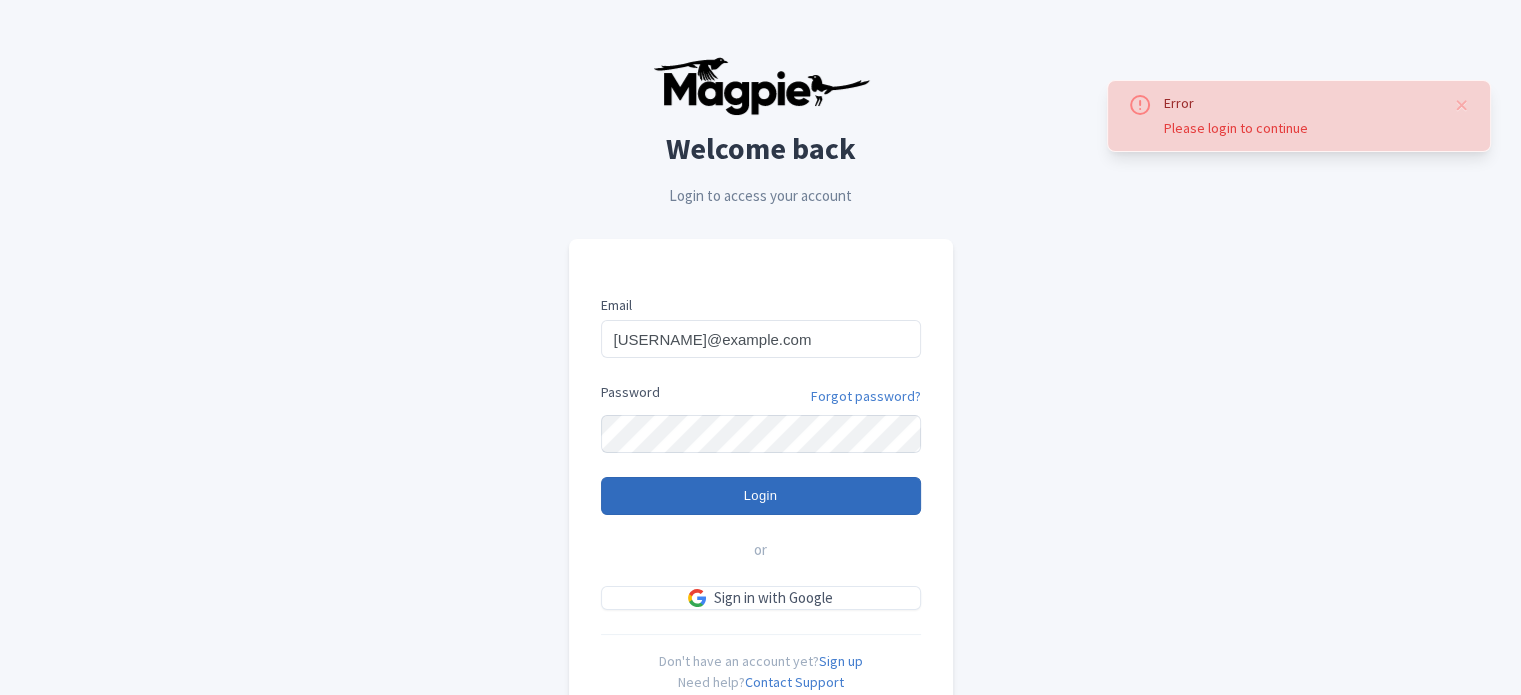 type on "Logging in..." 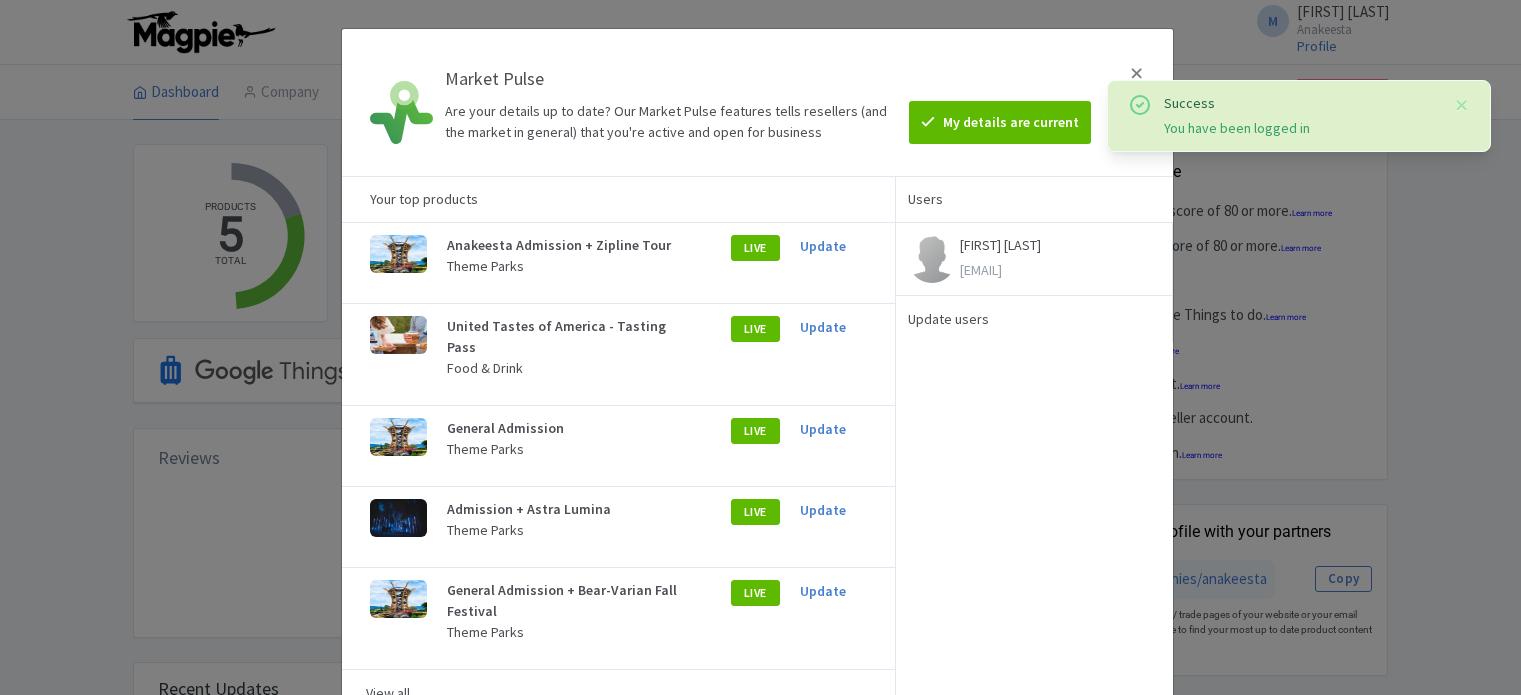 scroll, scrollTop: 0, scrollLeft: 0, axis: both 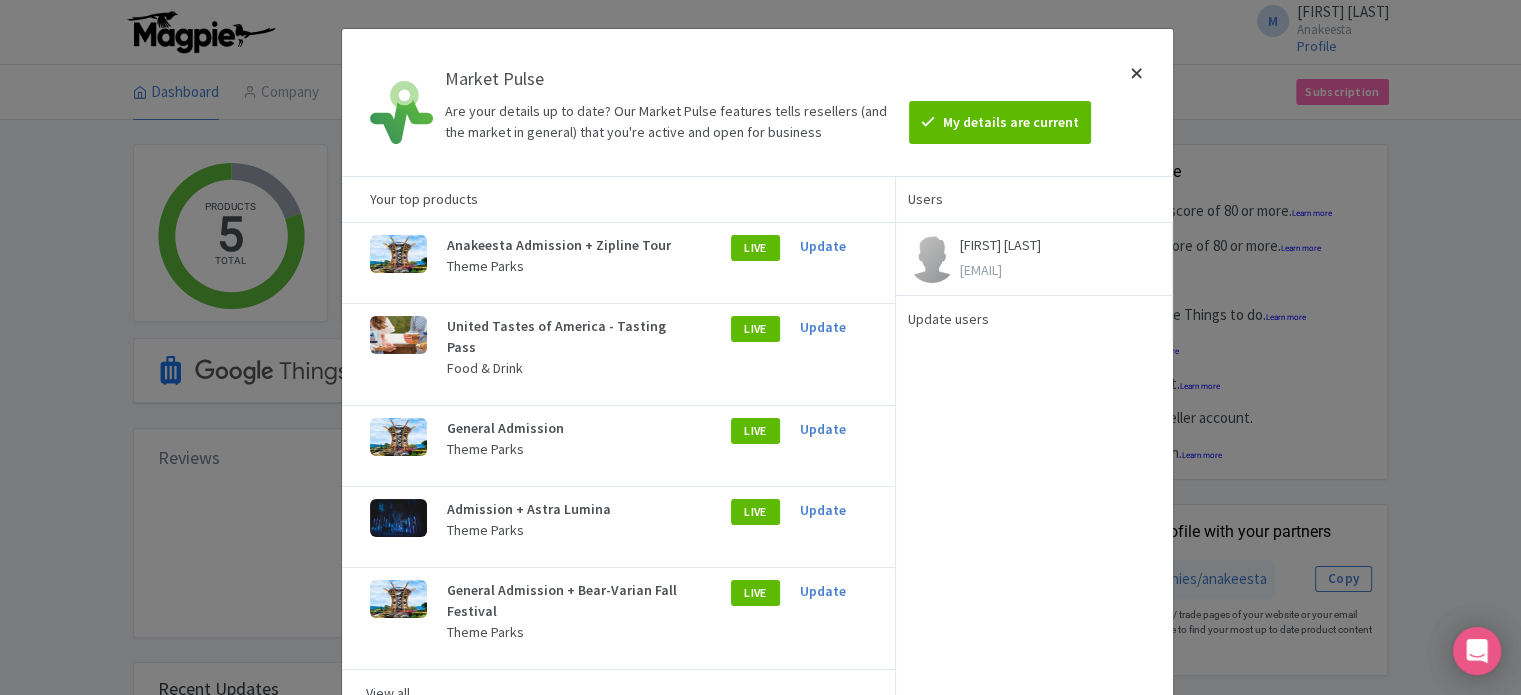 click at bounding box center (1137, 102) 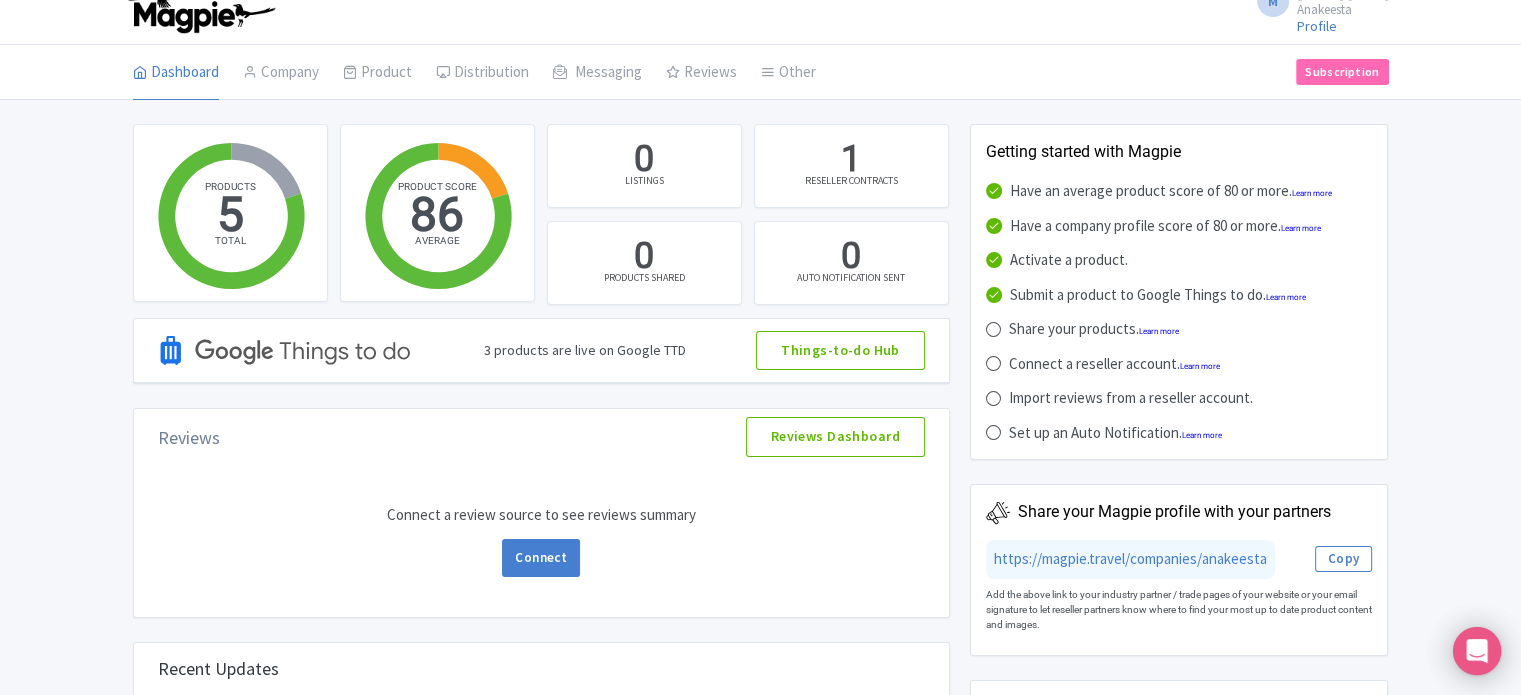 scroll, scrollTop: 0, scrollLeft: 0, axis: both 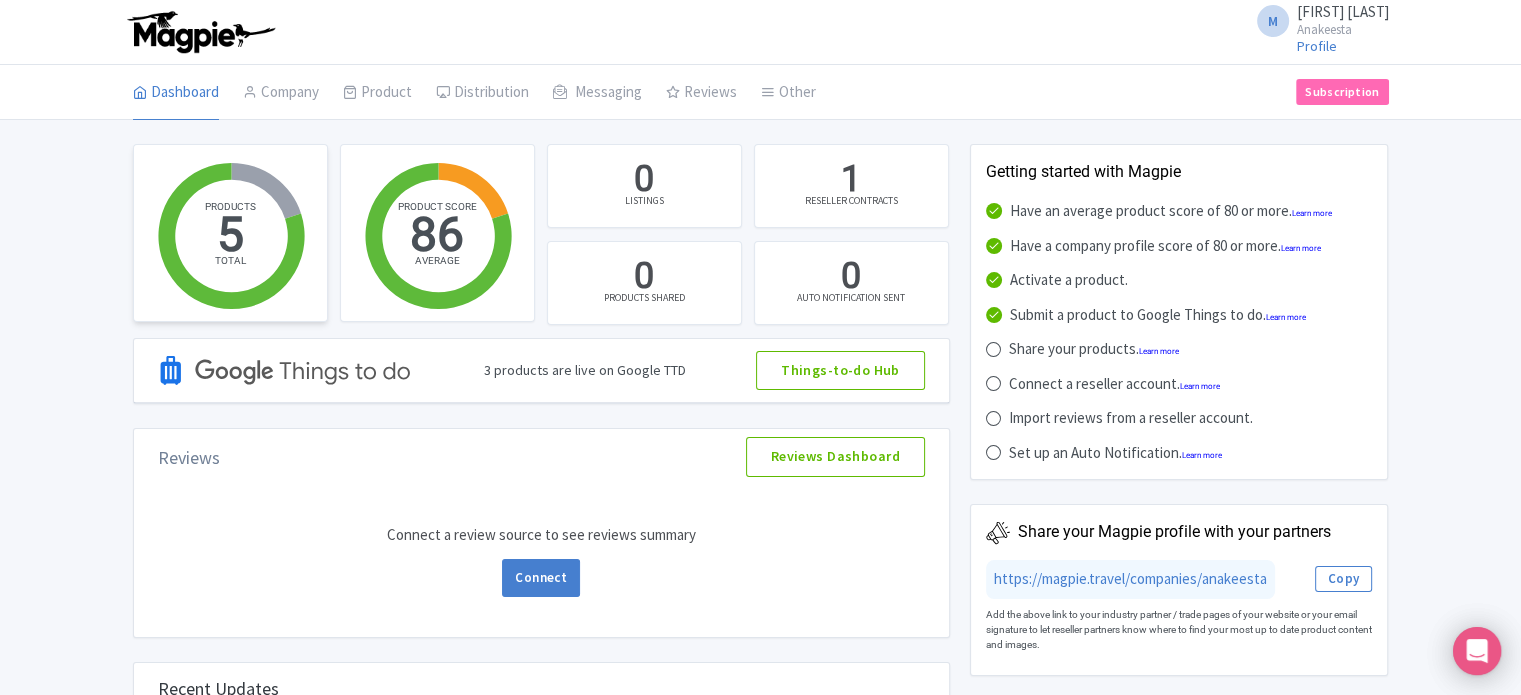 click 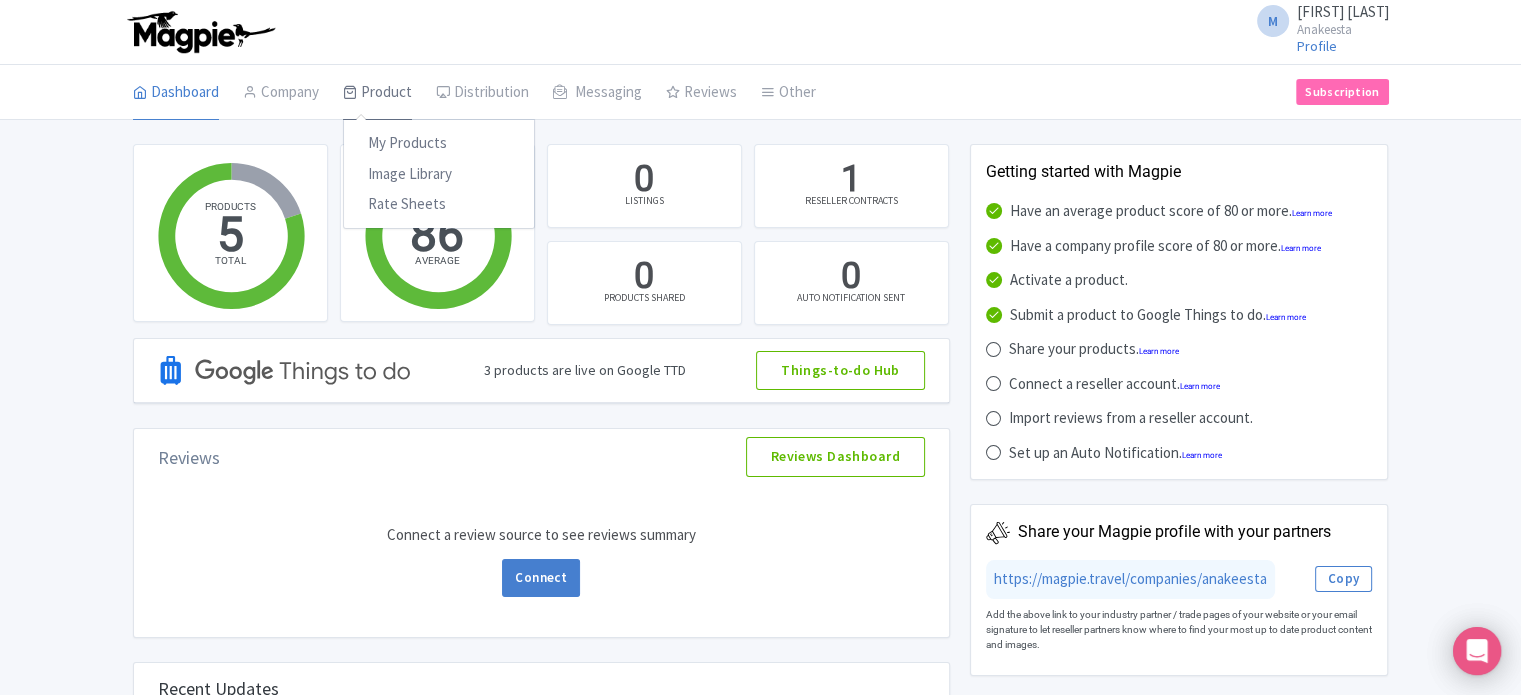 click on "Product" at bounding box center (377, 93) 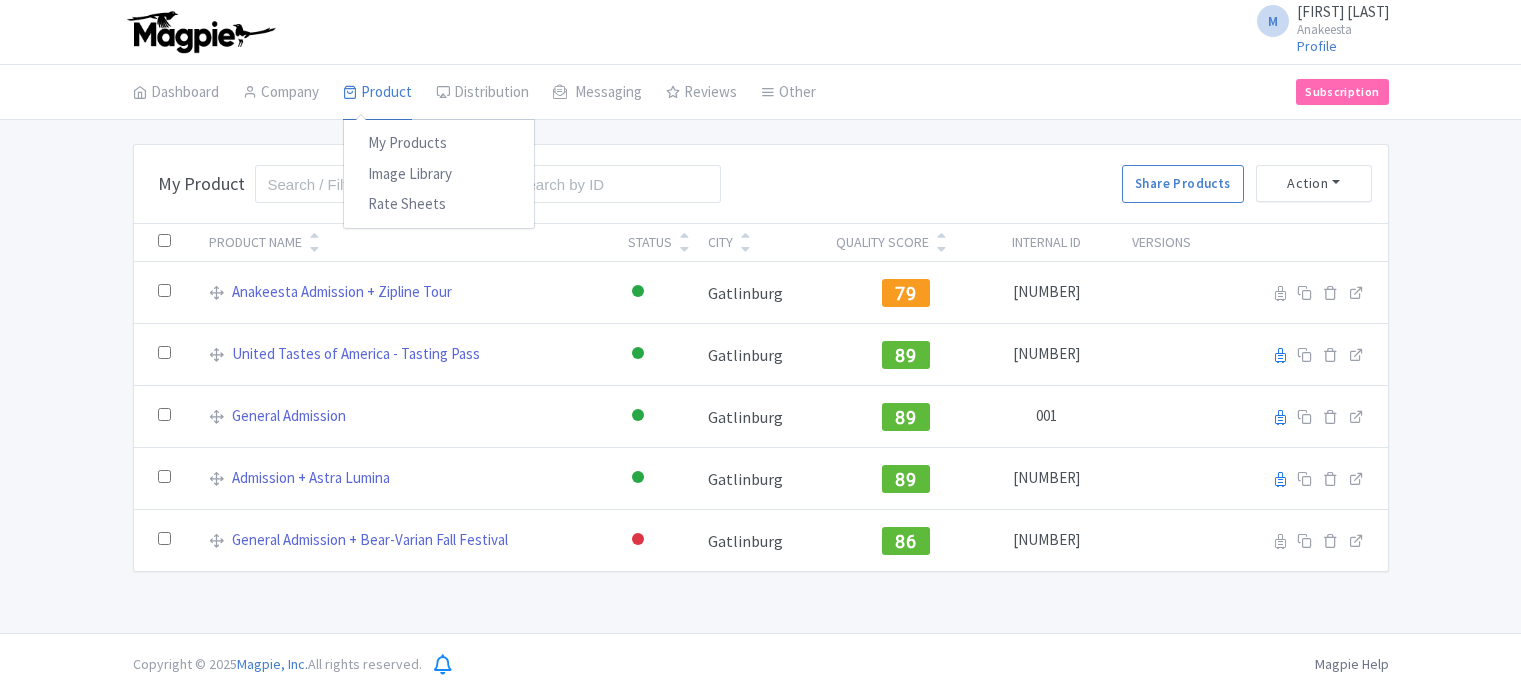 scroll, scrollTop: 0, scrollLeft: 0, axis: both 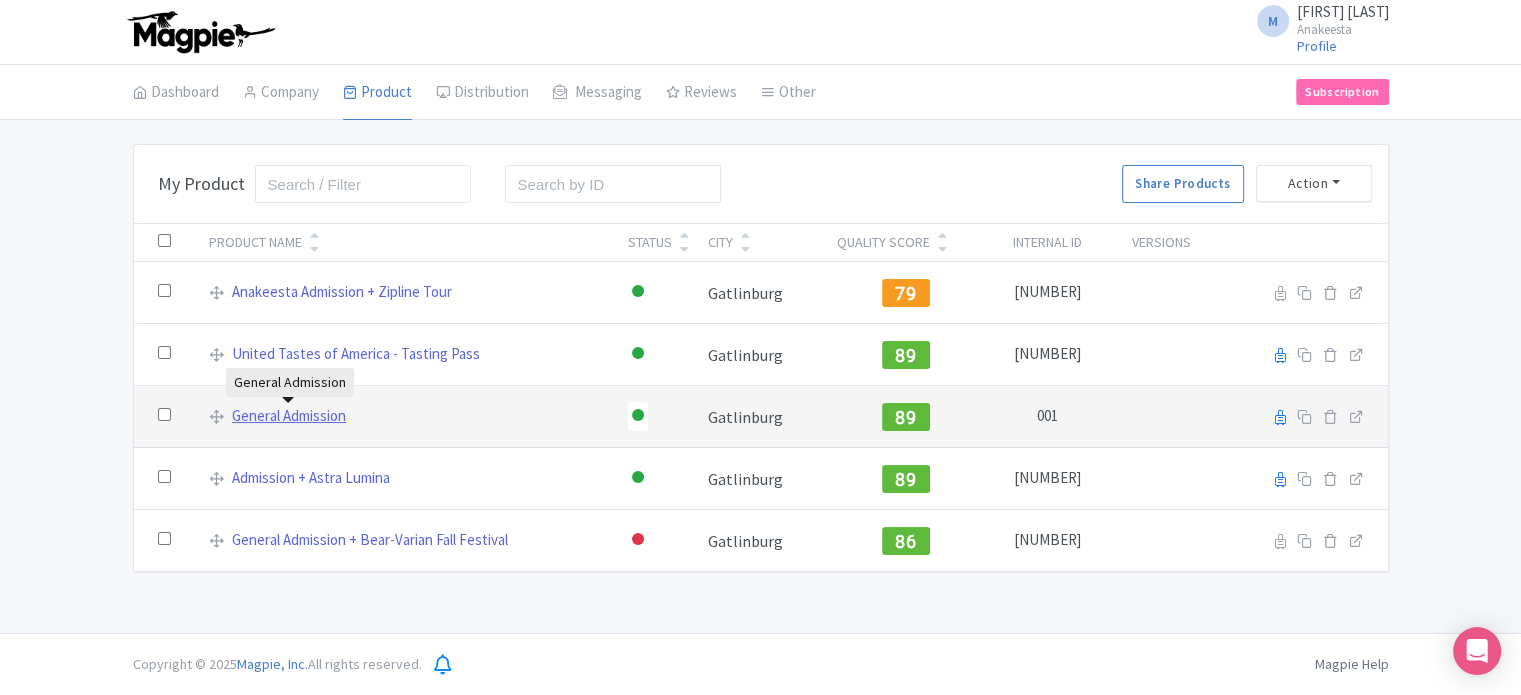 click on "General Admission" at bounding box center [289, 416] 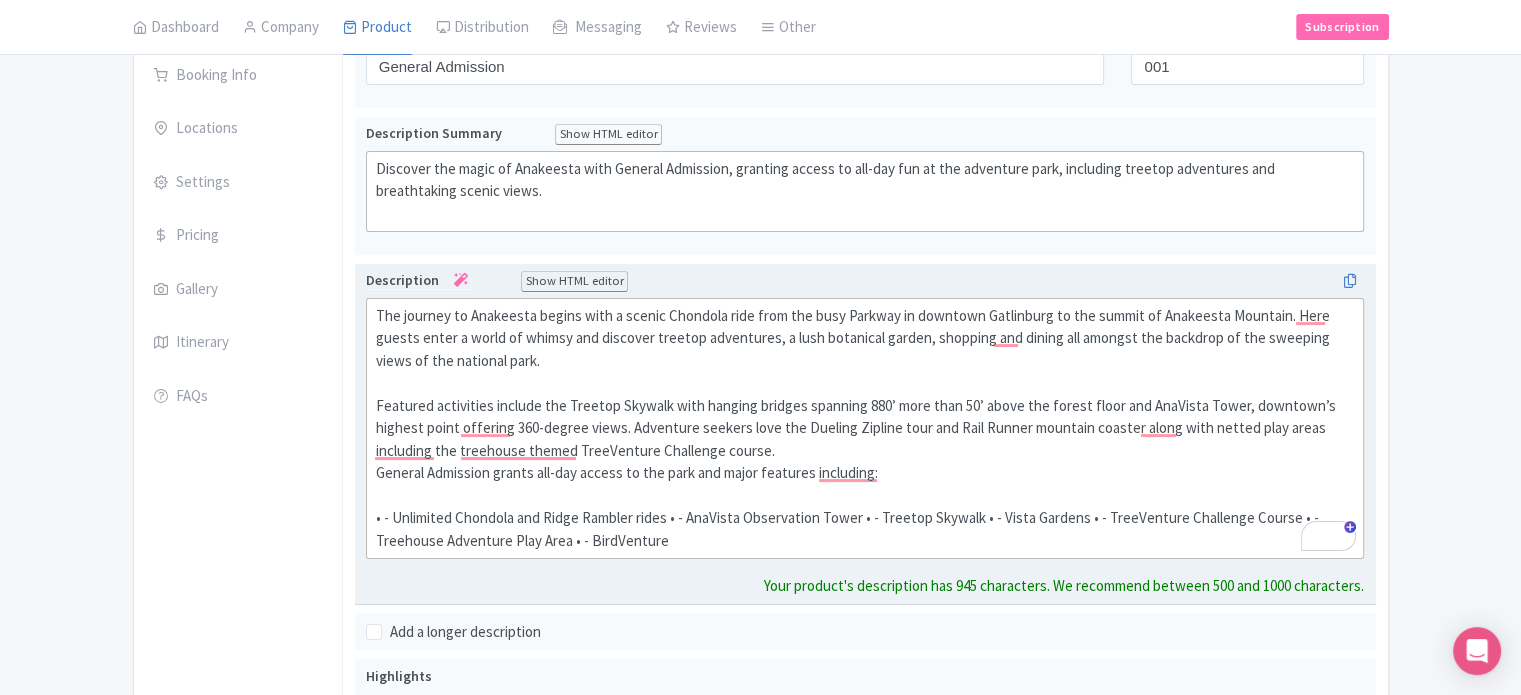 scroll, scrollTop: 400, scrollLeft: 0, axis: vertical 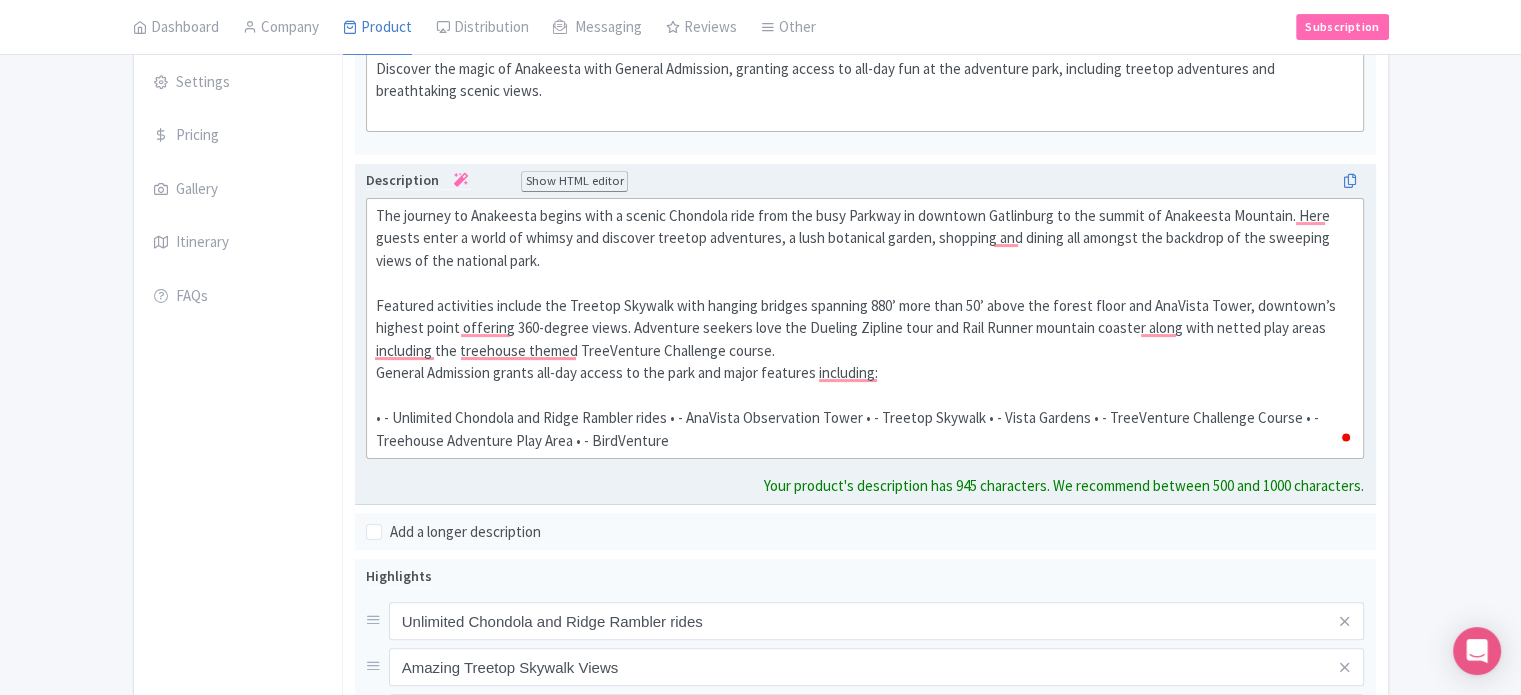 click on "The journey to Anakeesta begins with a scenic Chondola ride from the busy Parkway in downtown Gatlinburg to the summit of Anakeesta Mountain. Here guests enter a world of whimsy and discover treetop adventures, a lush botanical garden, shopping and dining all amongst the backdrop of the sweeping views of the national park.  Featured activities include the Treetop Skywalk with hanging bridges spanning 880’ more than 50’ above the forest floor and AnaVista Tower, downtown’s highest point offering 360-degree views. Adventure seekers love the Dueling Zipline tour and Rail Runner mountain coaster along with netted play areas including the treehouse themed TreeVenture Challenge course.  General Admission grants all-day access to the park and major features including:  • - Unlimited Chondola and Ridge Rambler rides • - AnaVista Observation Tower • - Treetop Skywalk • - Vista Gardens • - TreeVenture Challenge Course • - Treehouse Adventure Play Area • - BirdVenture" 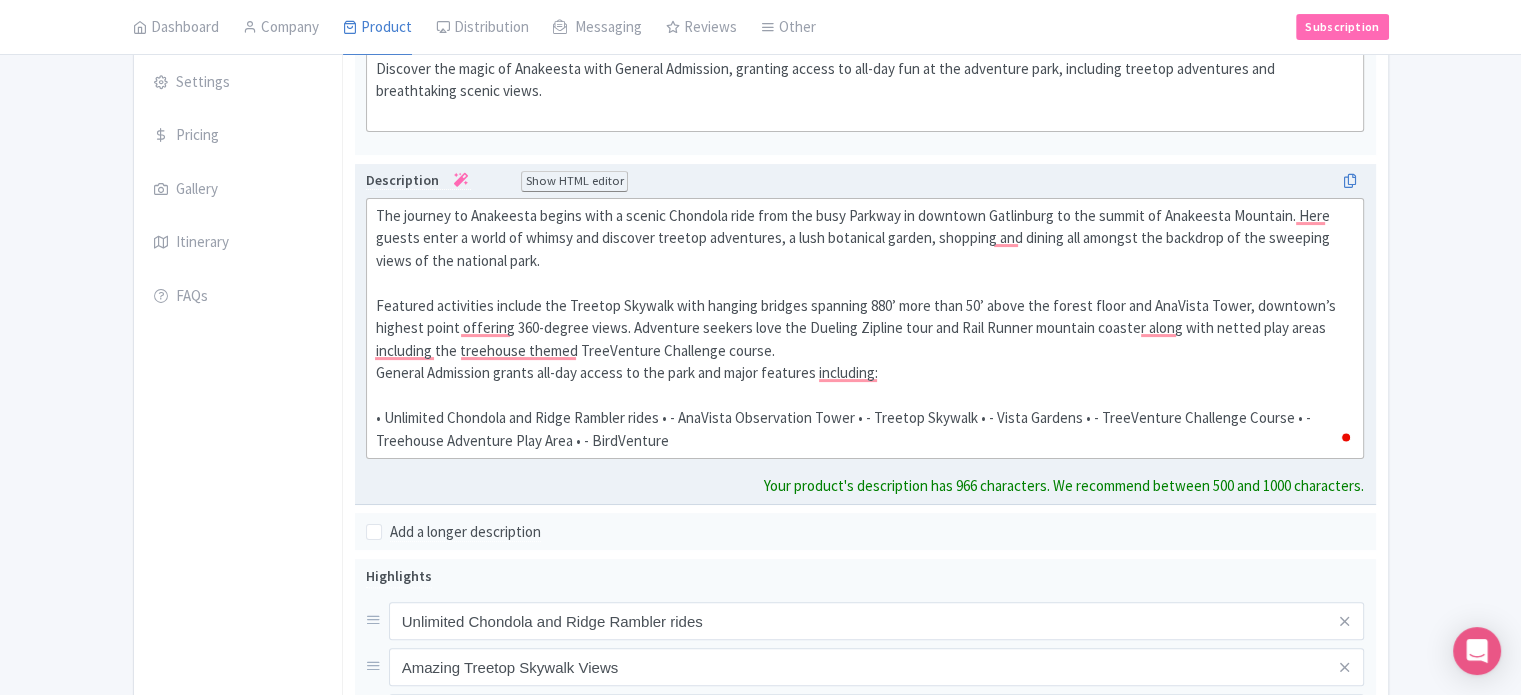 type on "<div>The journey to Anakeesta begins with a scenic Chondola ride from the busy Parkway in downtown Gatlinburg to the summit of Anakeesta Mountain. Here guests enter a world of whimsy and discover treetop adventures, a lush botanical garden, shopping and dining all amongst the backdrop of the sweeping views of the national park.<br><br>&nbsp;Featured activities include the Treetop Skywalk with hanging bridges spanning 880’ more than 50’ above the forest floor and AnaVista Tower, downtown’s highest point offering 360-degree views. Adventure seekers love the Dueling Zipline tour and Rail Runner mountain coaster along with netted play areas including the treehouse themed TreeVenture Challenge course.&nbsp;<br>General Admission grants all-day access to the park and major features including:<br><br>&nbsp;• Unlimited Chondola and Ridge Rambler rides • - AnaVista Observation Tower • - Treetop Skywalk • - Vista Gardens • - TreeVenture Challenge Course • - Treehouse Adventure Play Area • - BirdVenture</div>..." 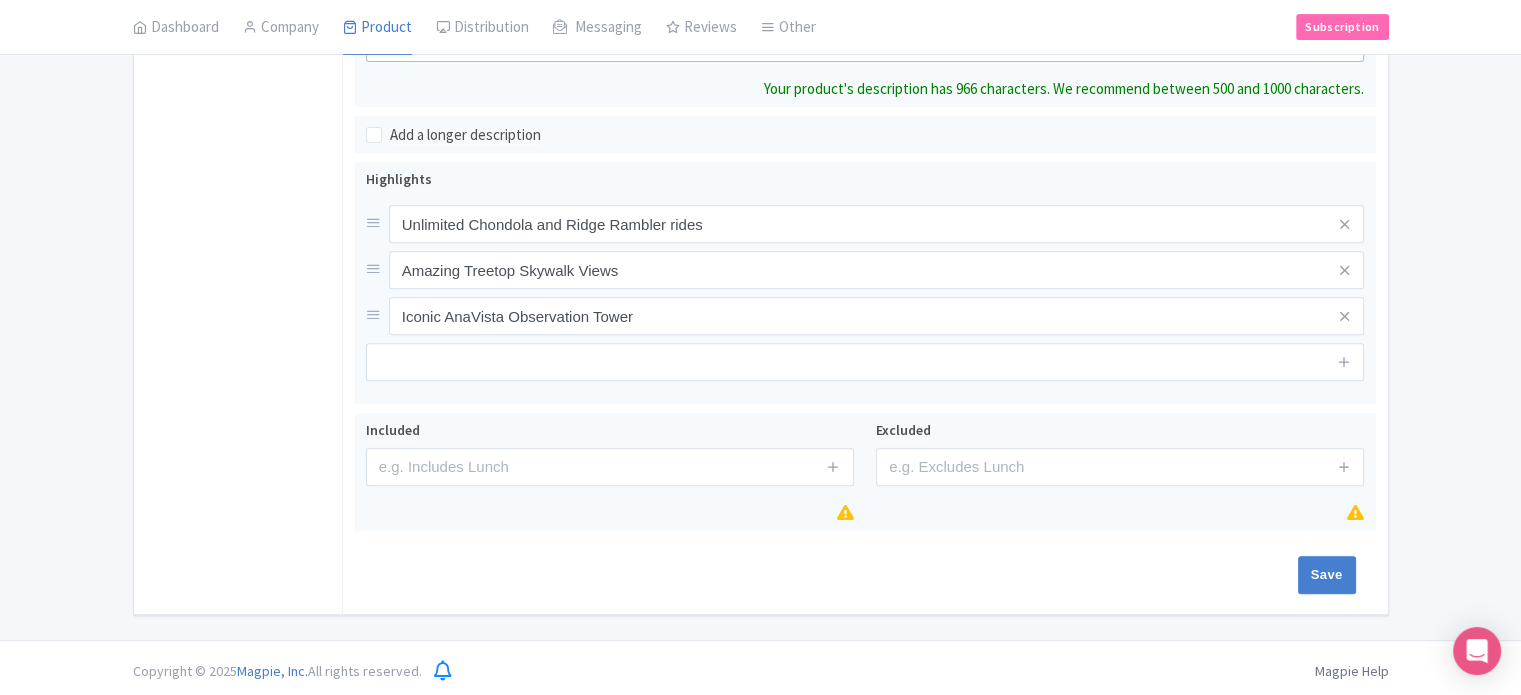 scroll, scrollTop: 775, scrollLeft: 0, axis: vertical 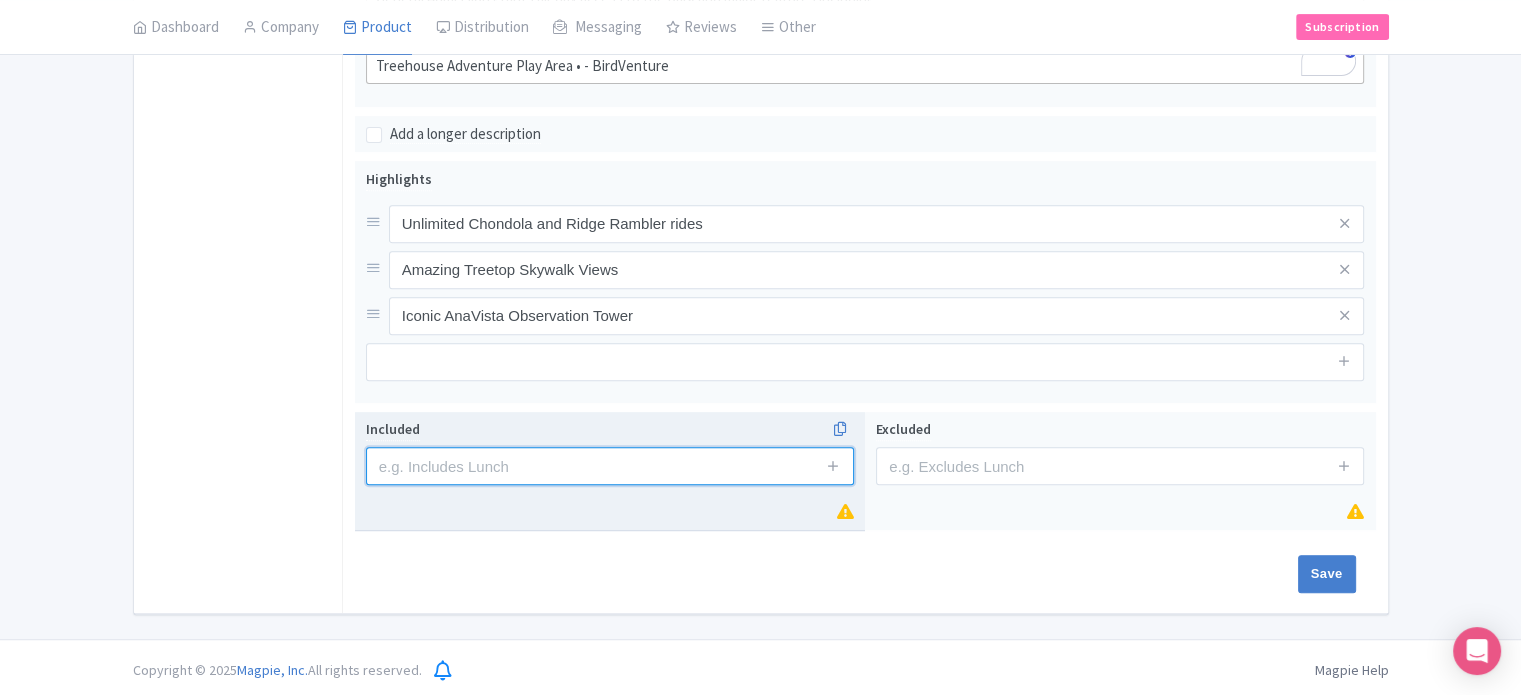 click at bounding box center [610, 466] 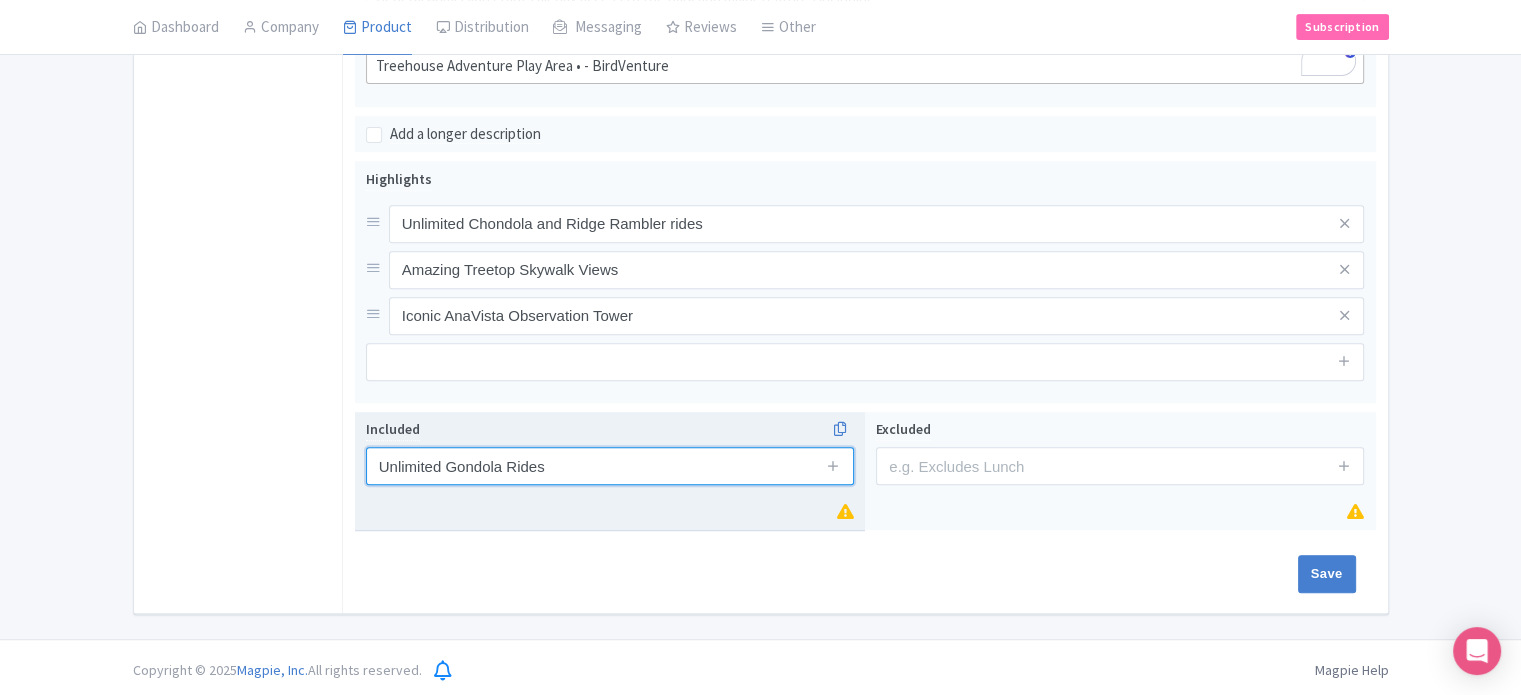 type on "Unlimited Gondola Rides" 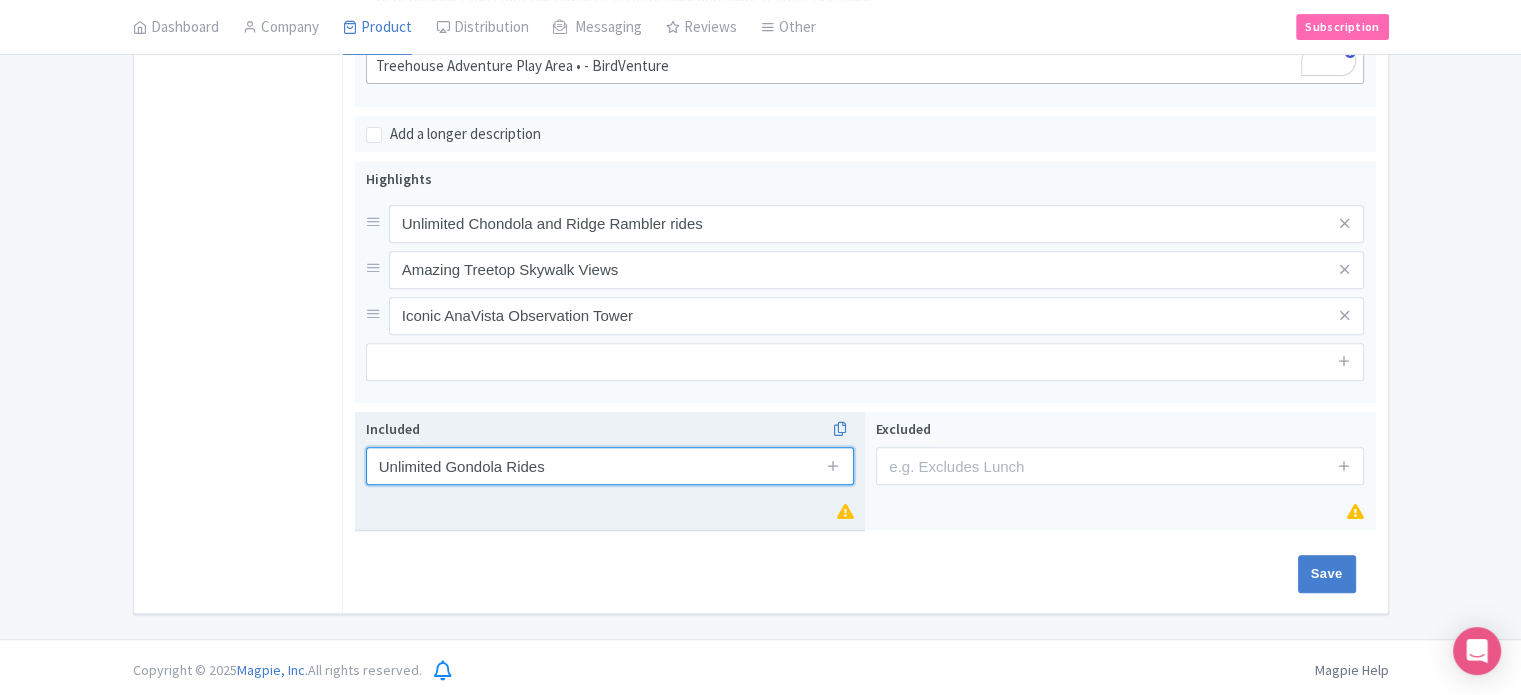 click on "Save" at bounding box center (1257, -513) 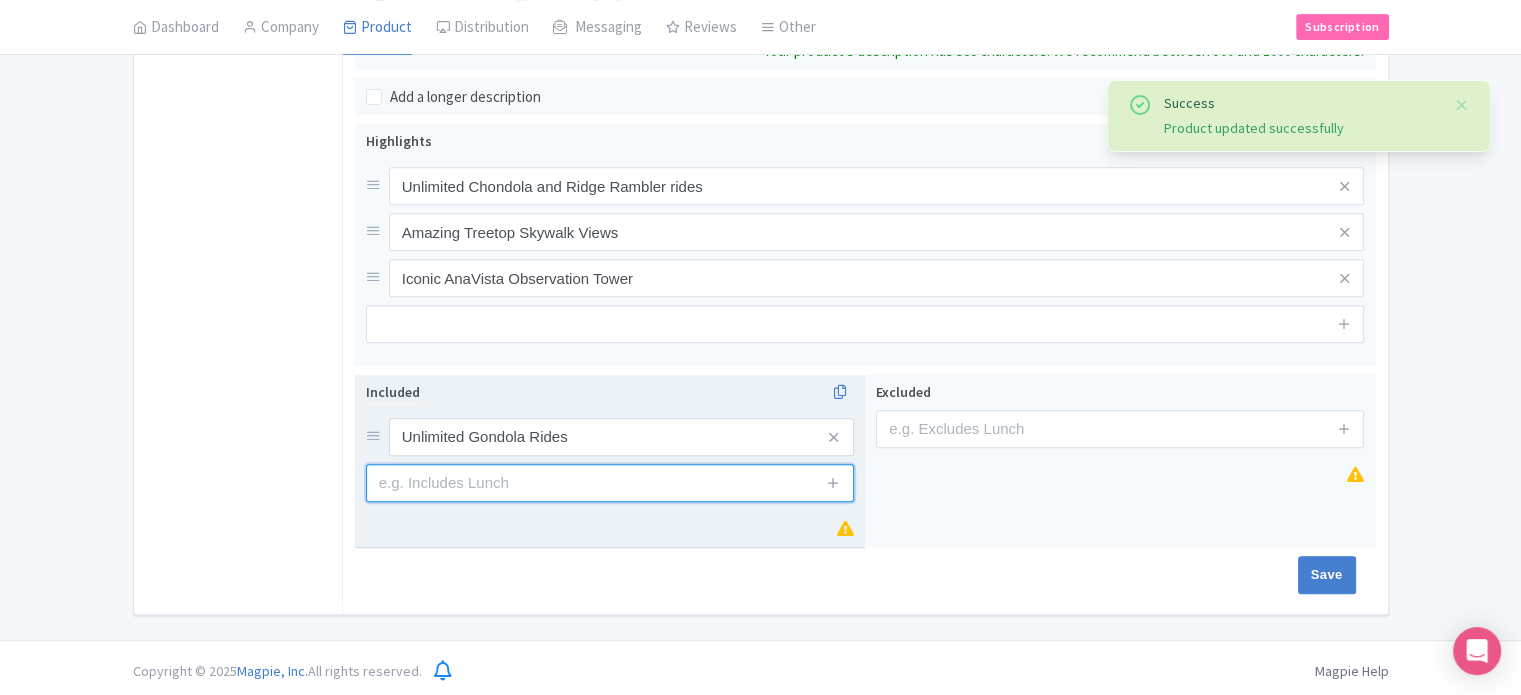 scroll, scrollTop: 812, scrollLeft: 0, axis: vertical 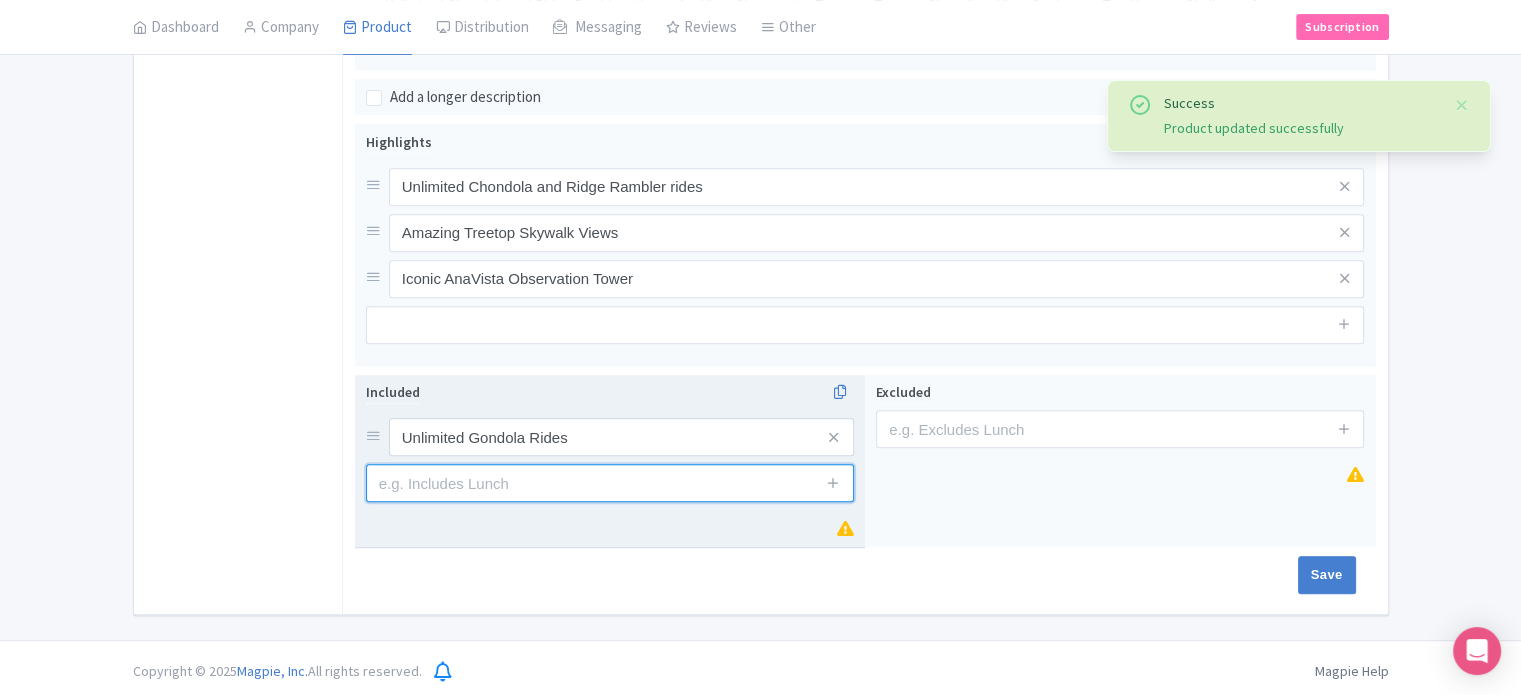 click at bounding box center [610, 483] 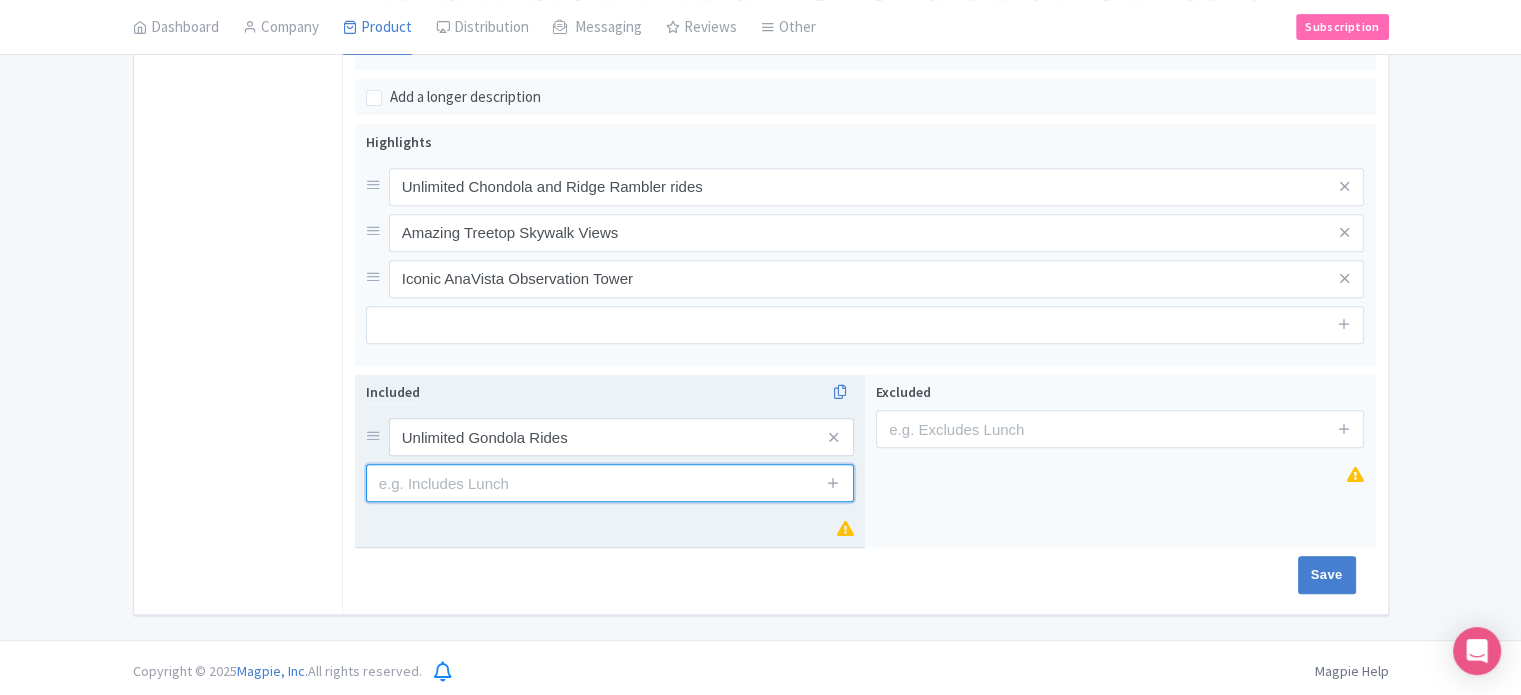 type on "R" 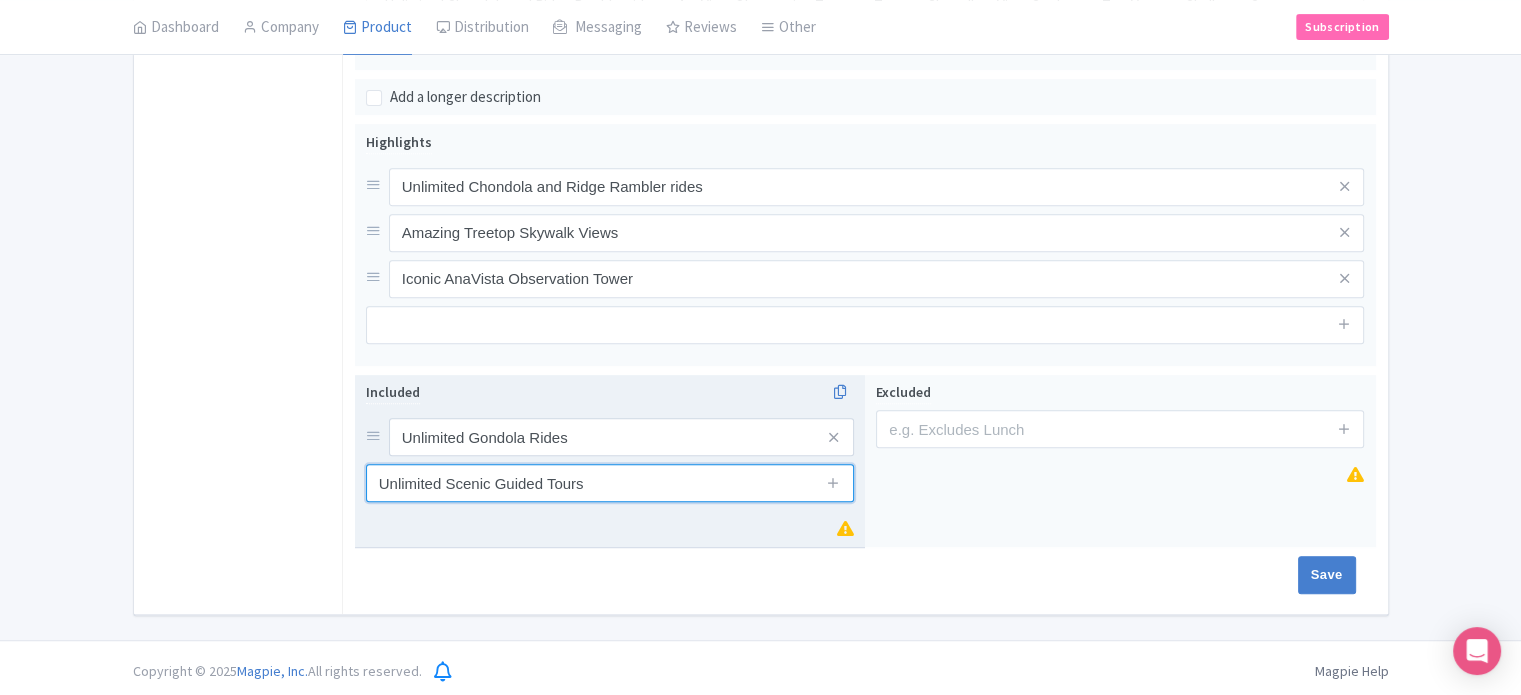 type on "Unlimited Scenic Guided Tours" 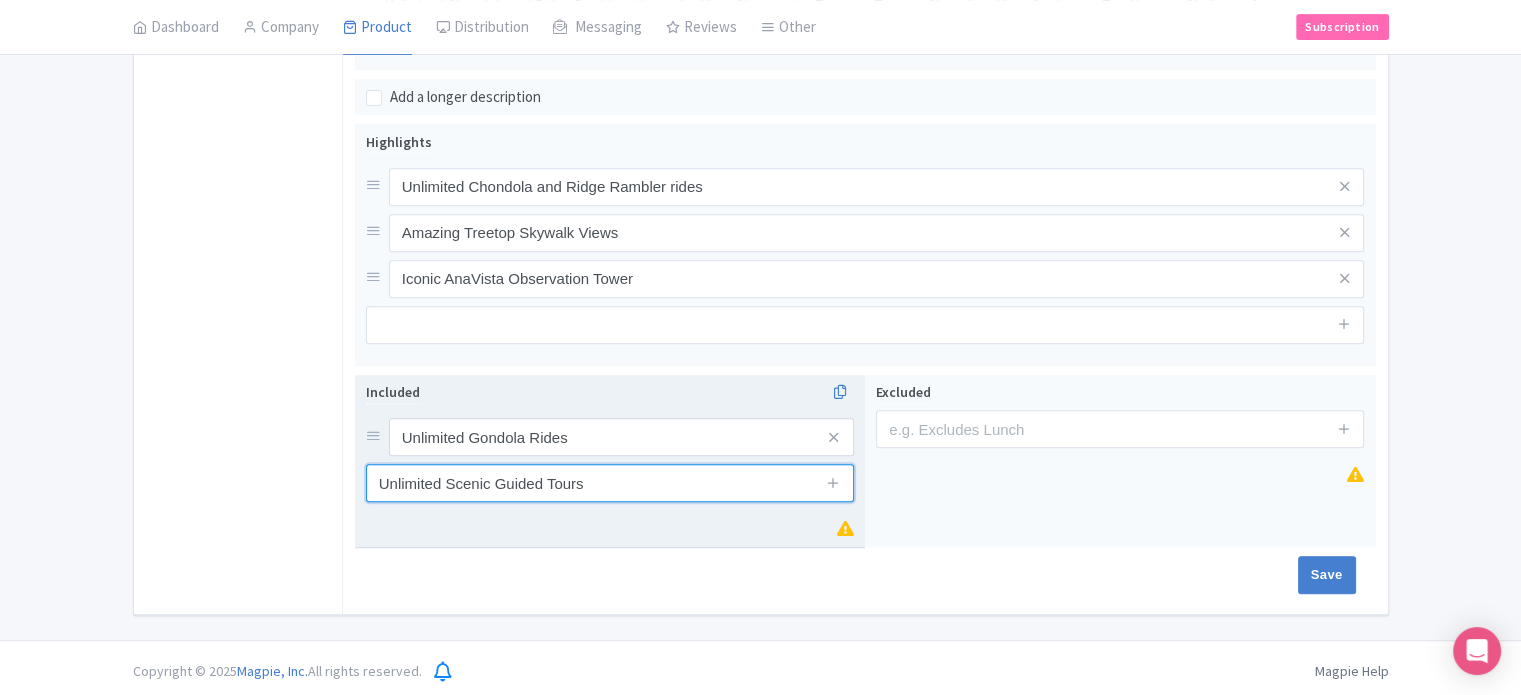click on "Save" at bounding box center (1257, -550) 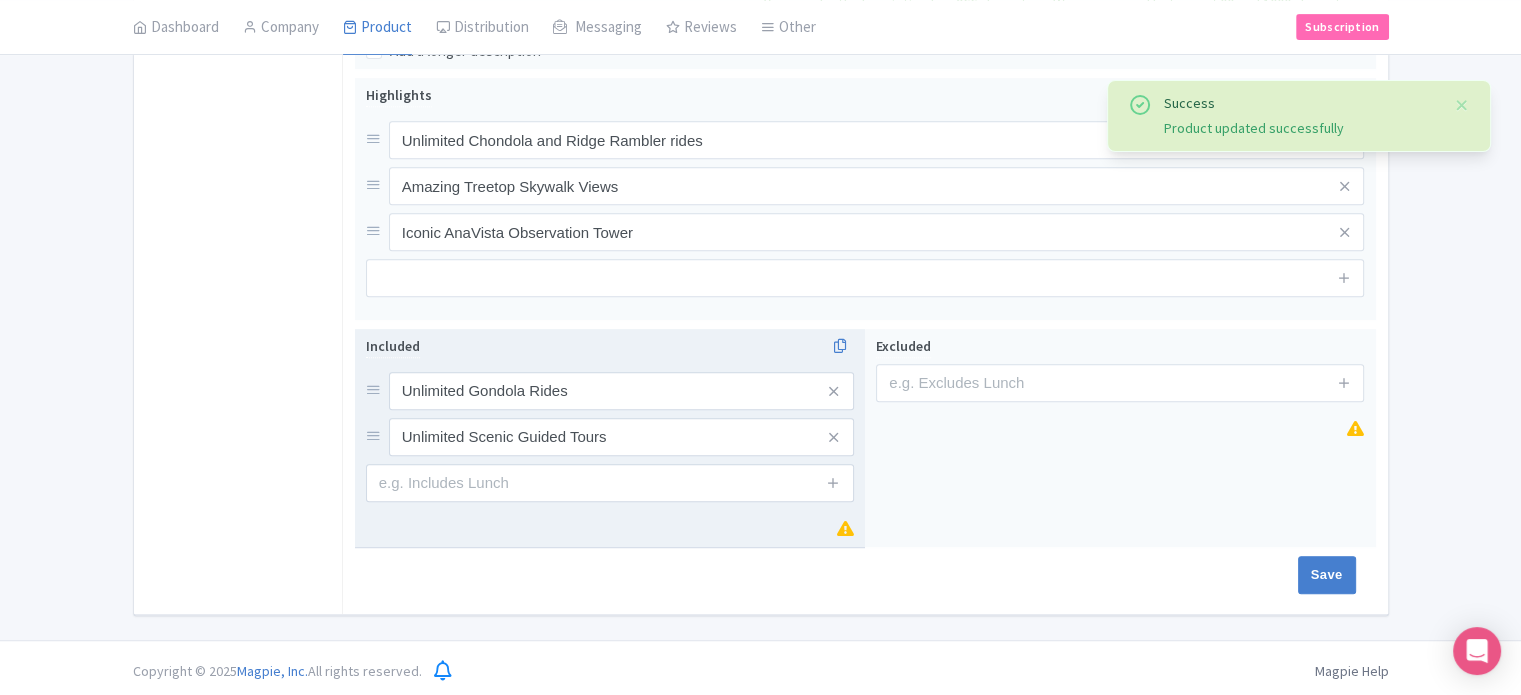 scroll, scrollTop: 881, scrollLeft: 0, axis: vertical 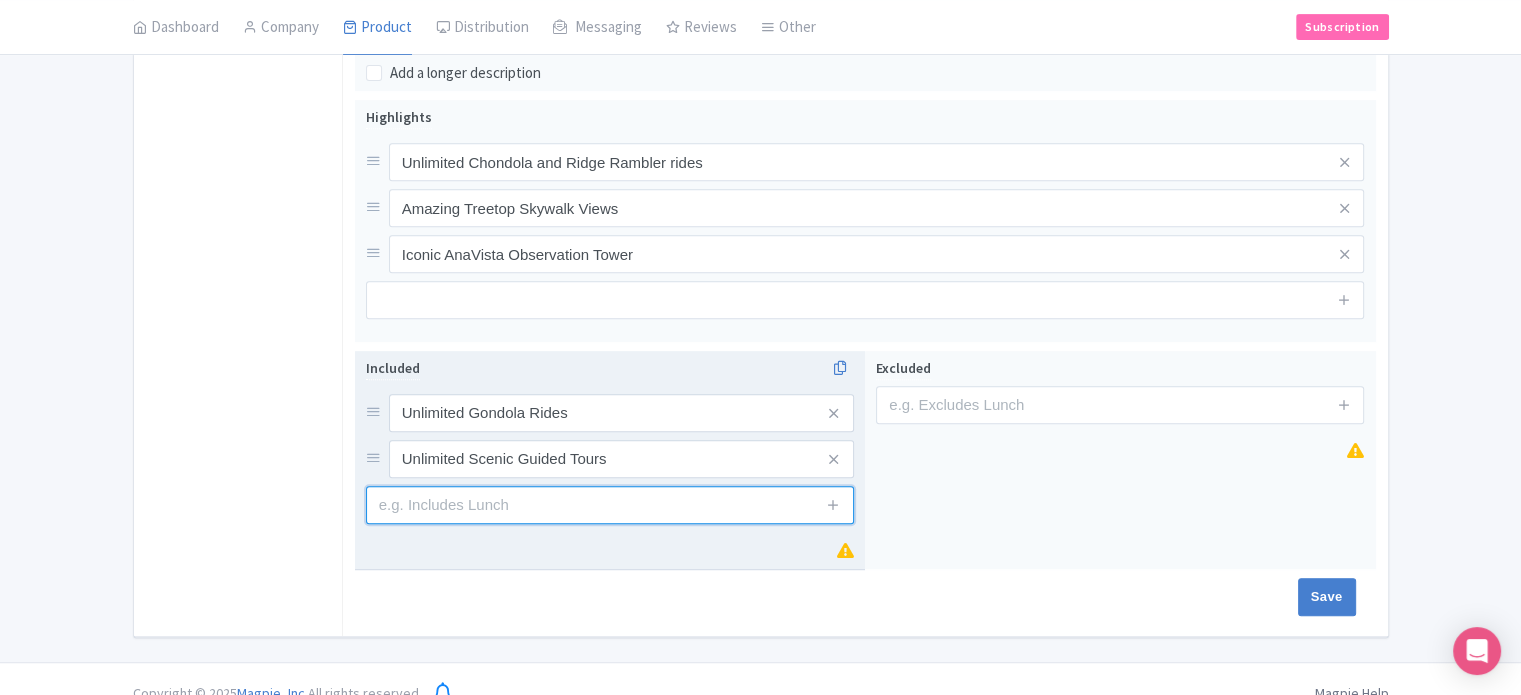 click at bounding box center [610, 505] 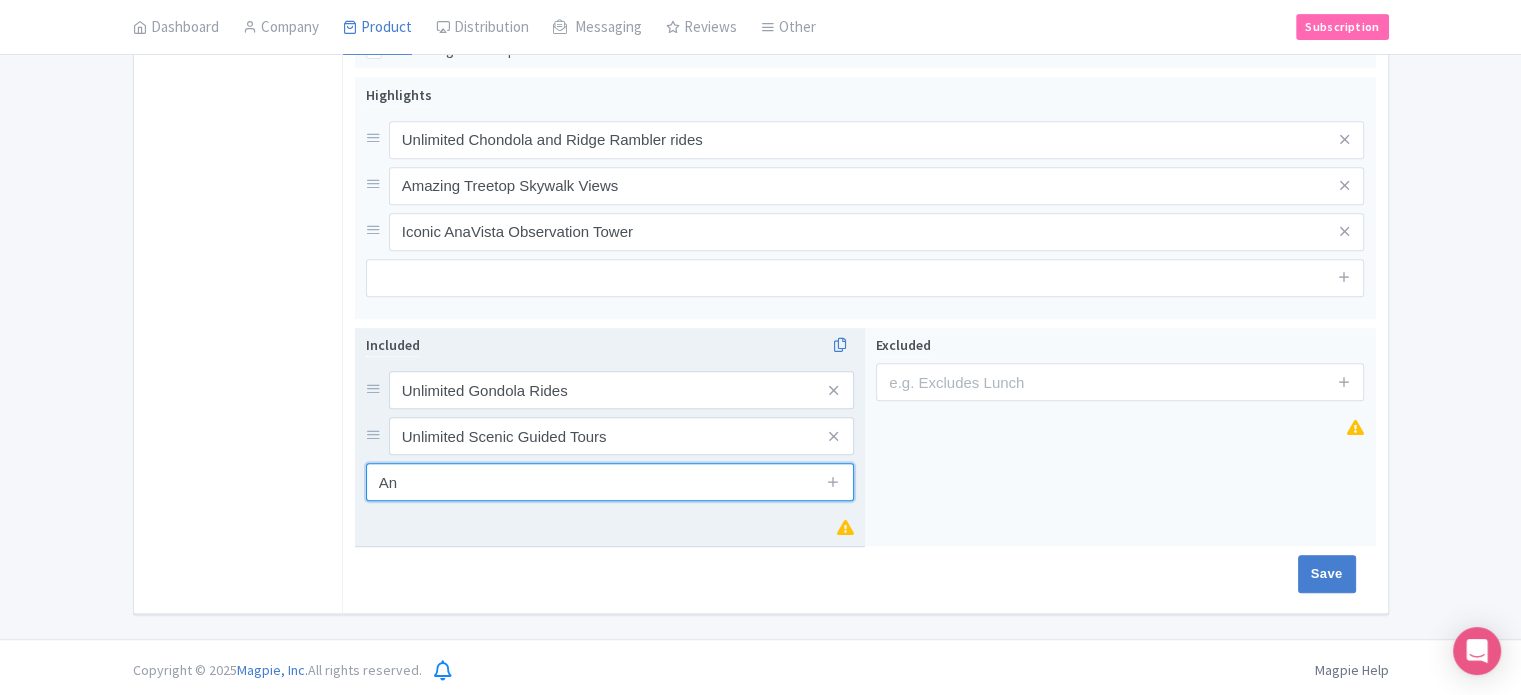 type on "A" 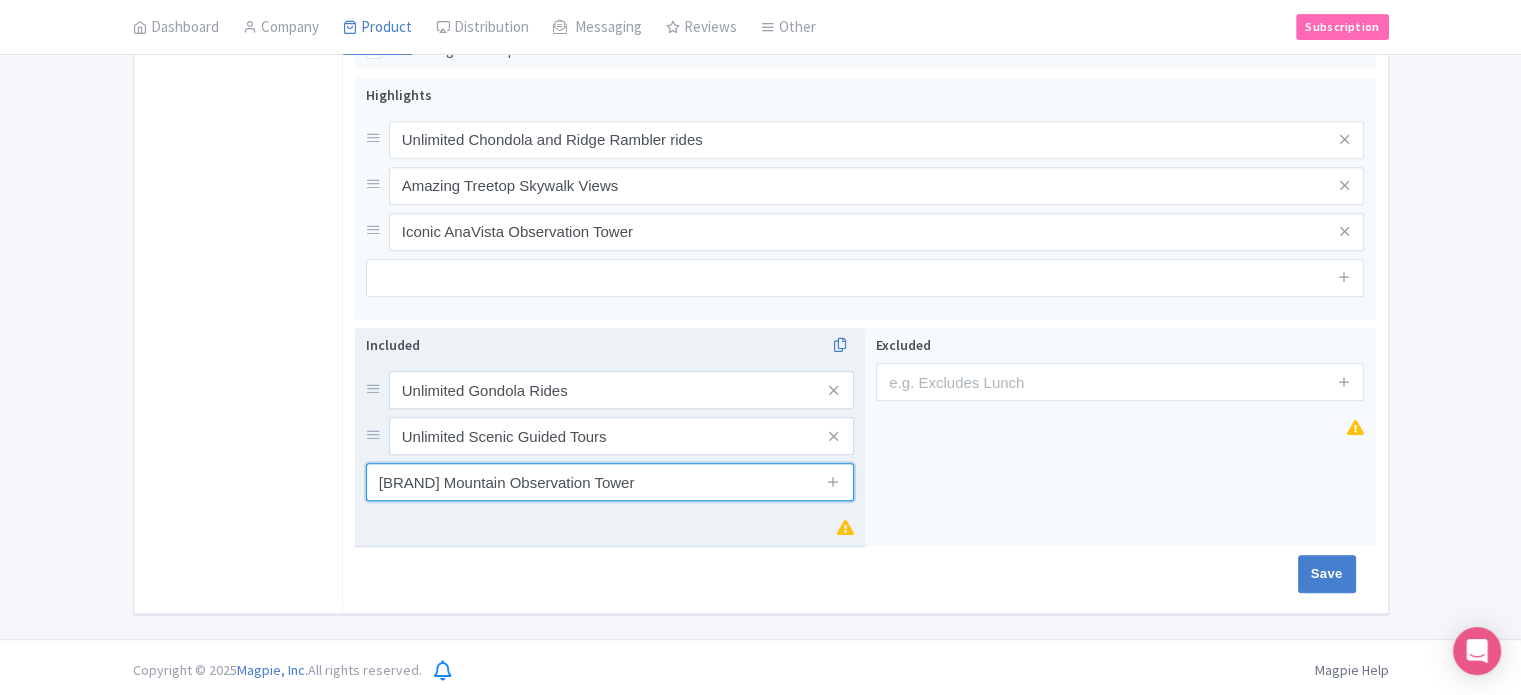 type on "Smoky Mountain Observation Tower" 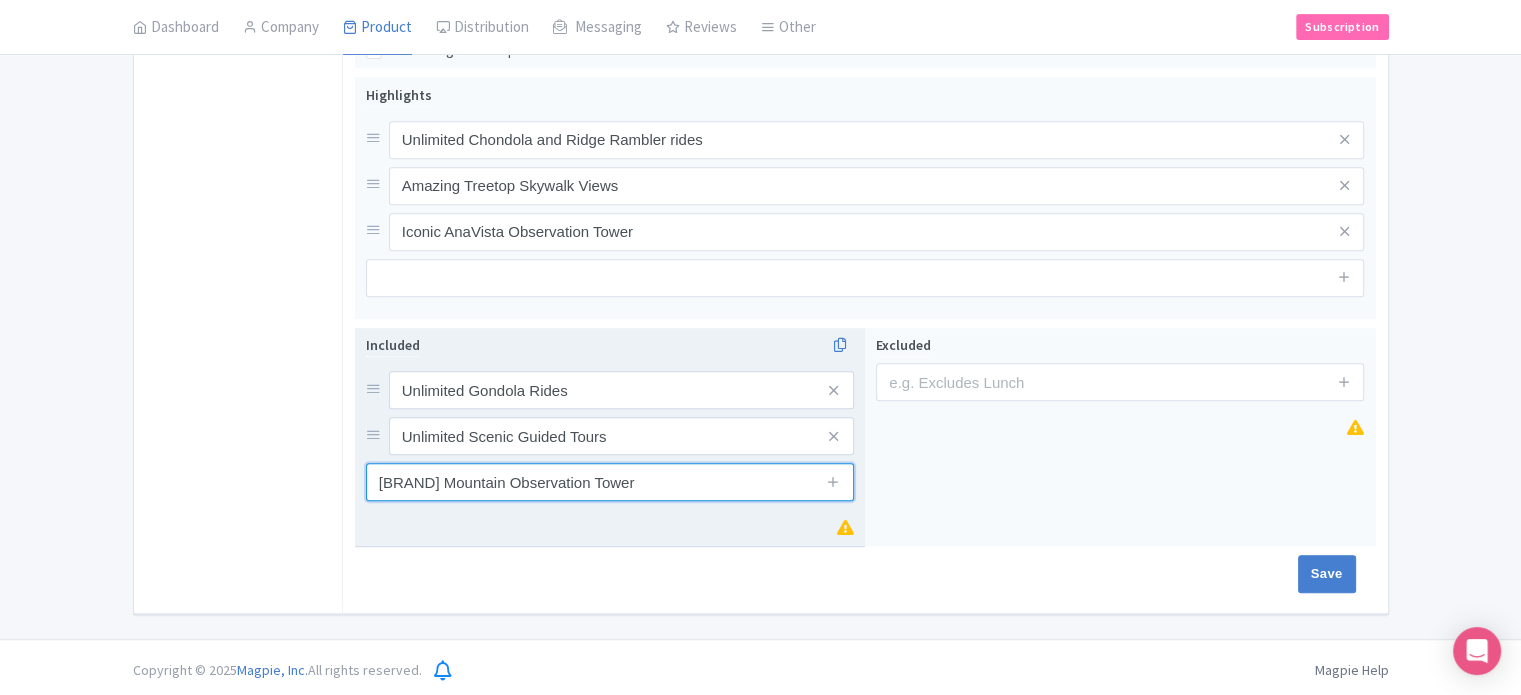 click on "Save" at bounding box center (1257, -597) 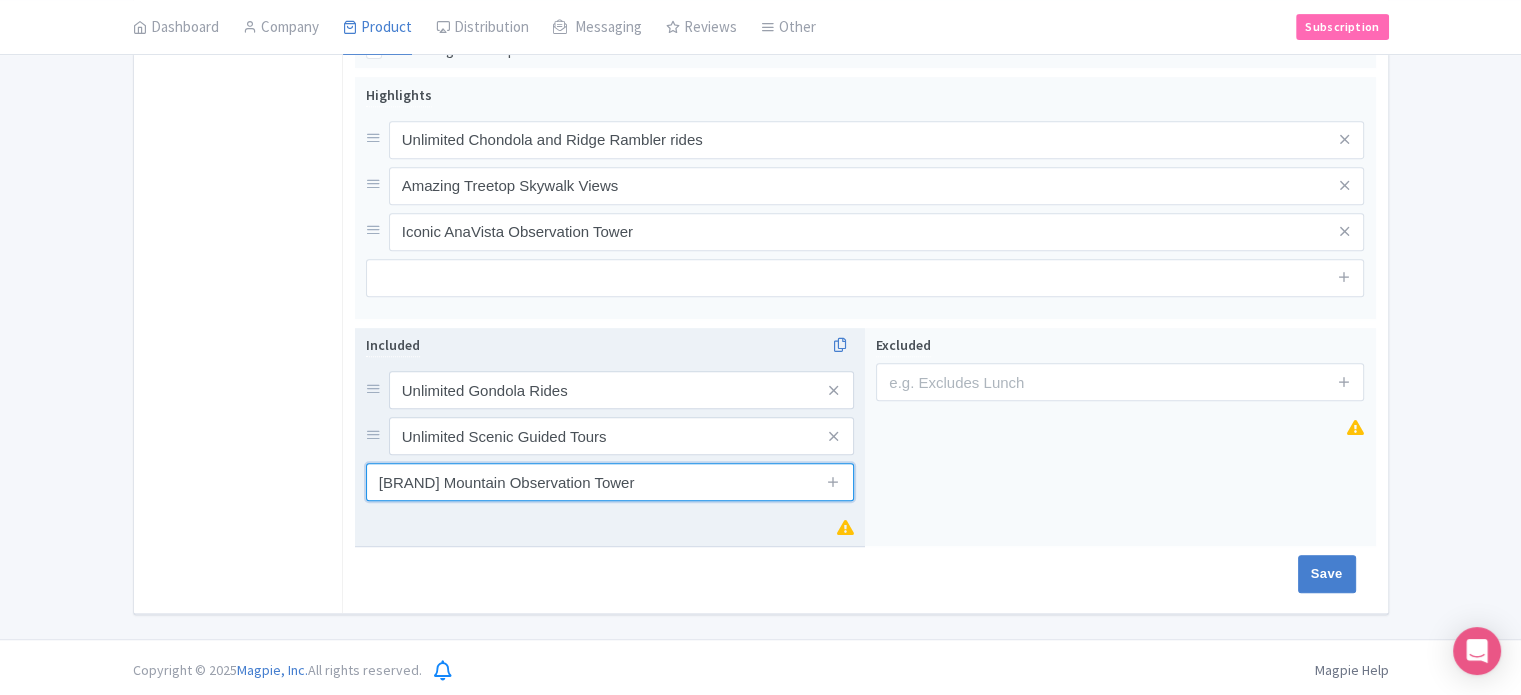 type on "Saving..." 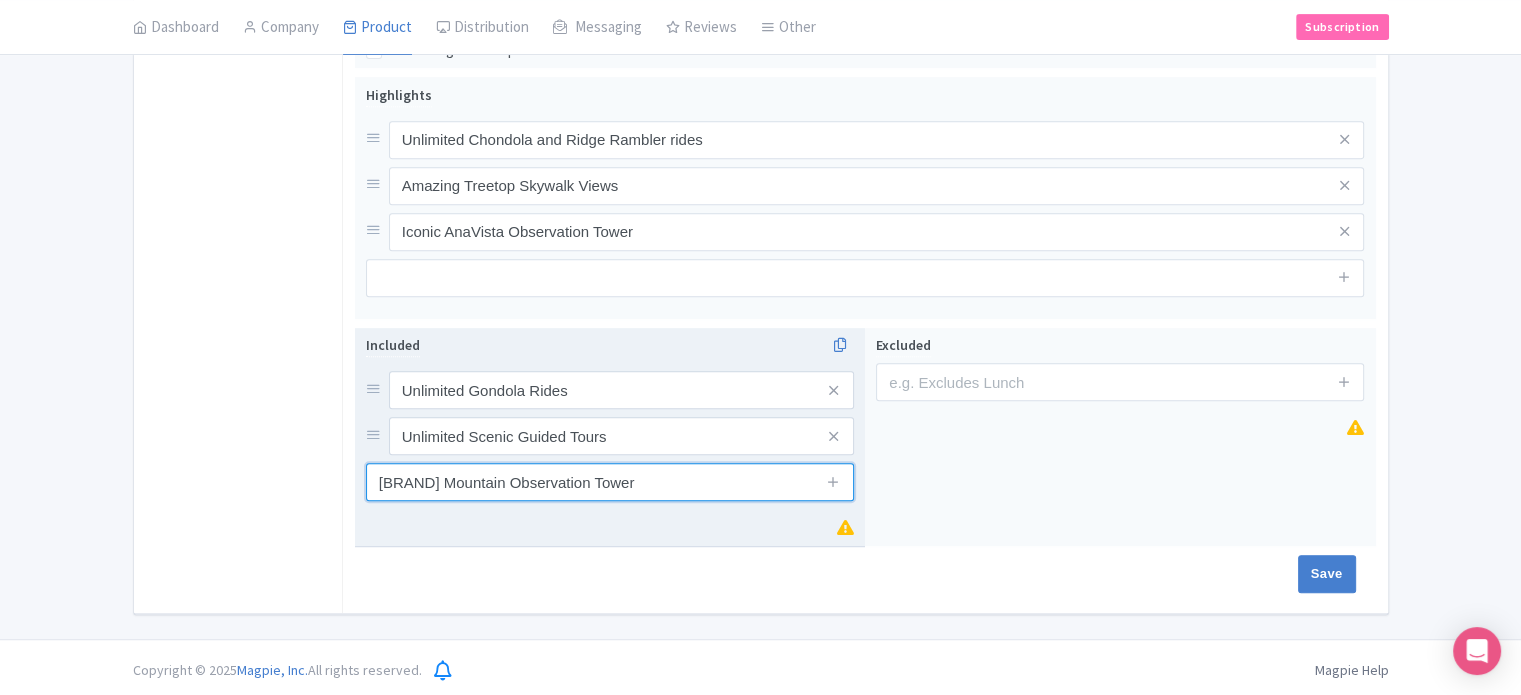 type on "Saving..." 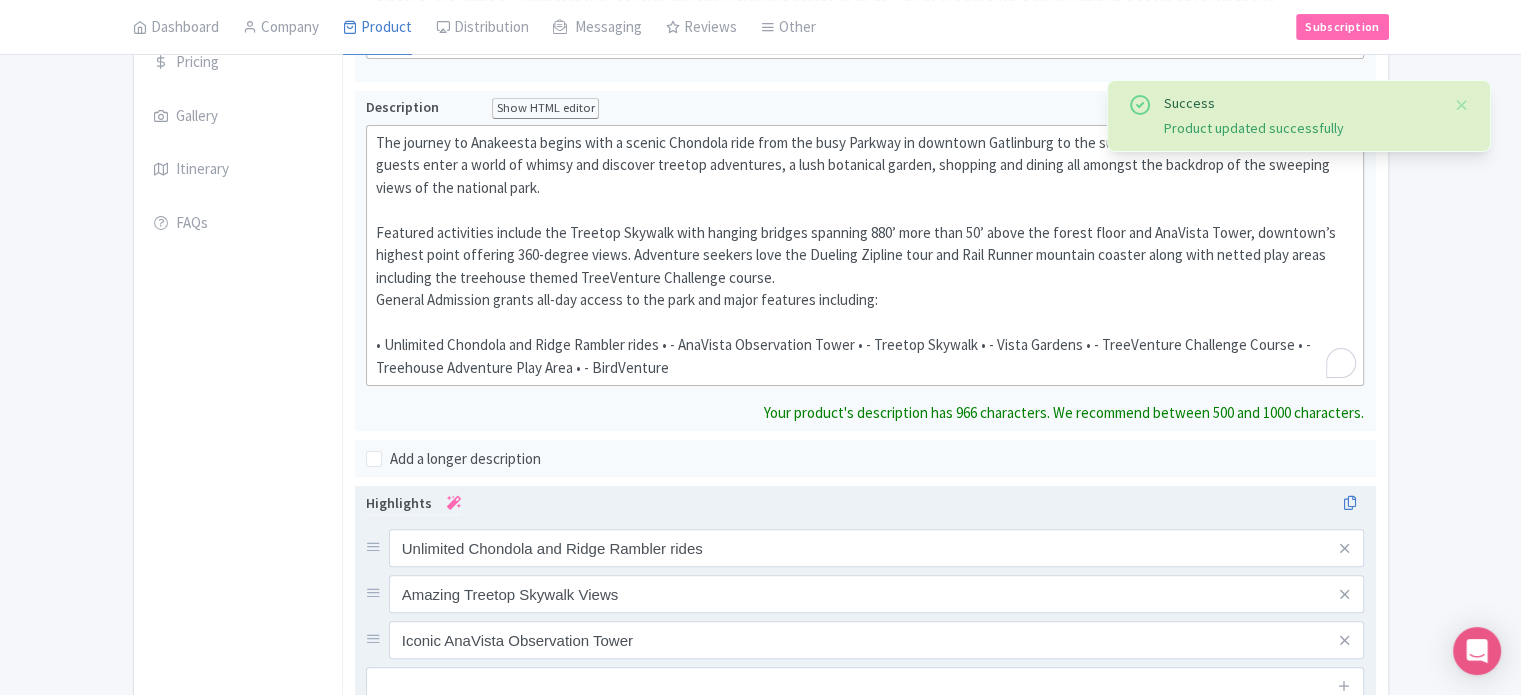 scroll, scrollTop: 612, scrollLeft: 0, axis: vertical 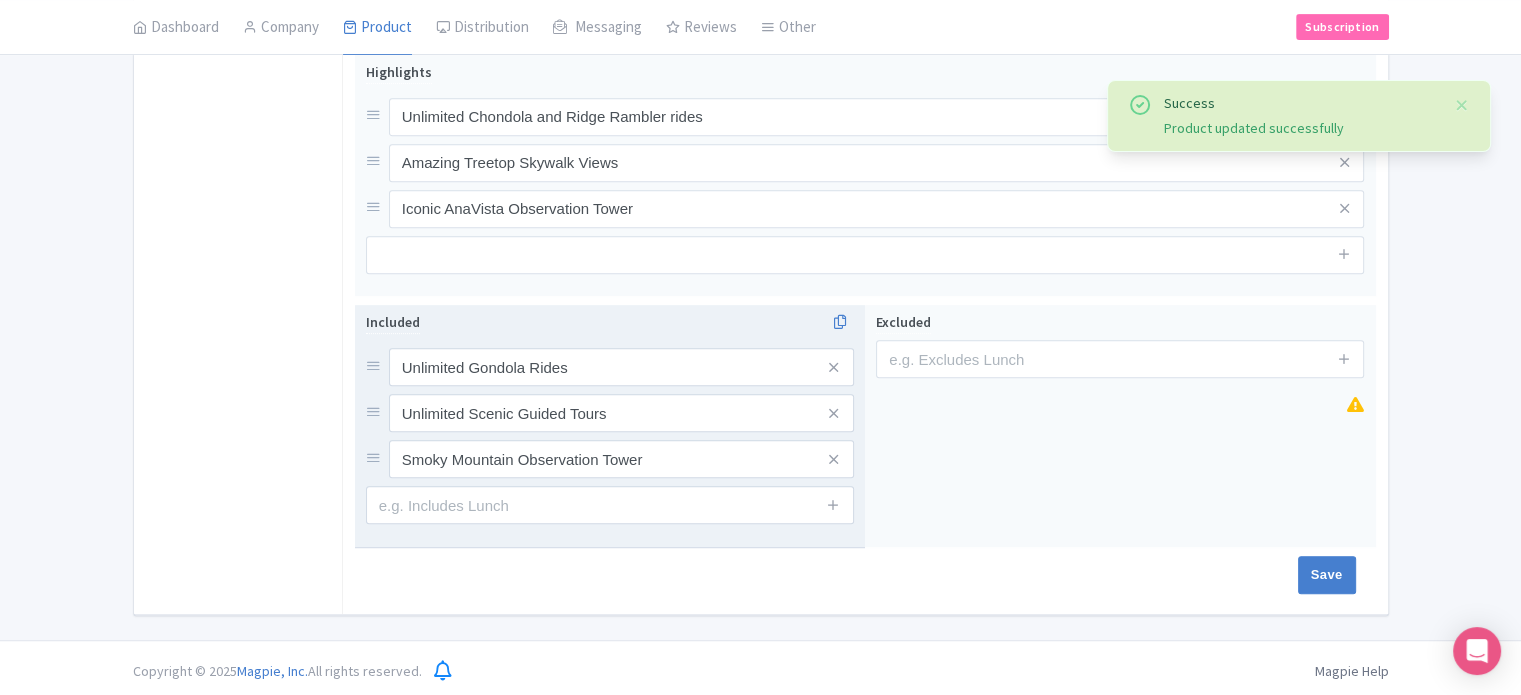 drag, startPoint x: 832, startPoint y: 504, endPoint x: 821, endPoint y: 498, distance: 12.529964 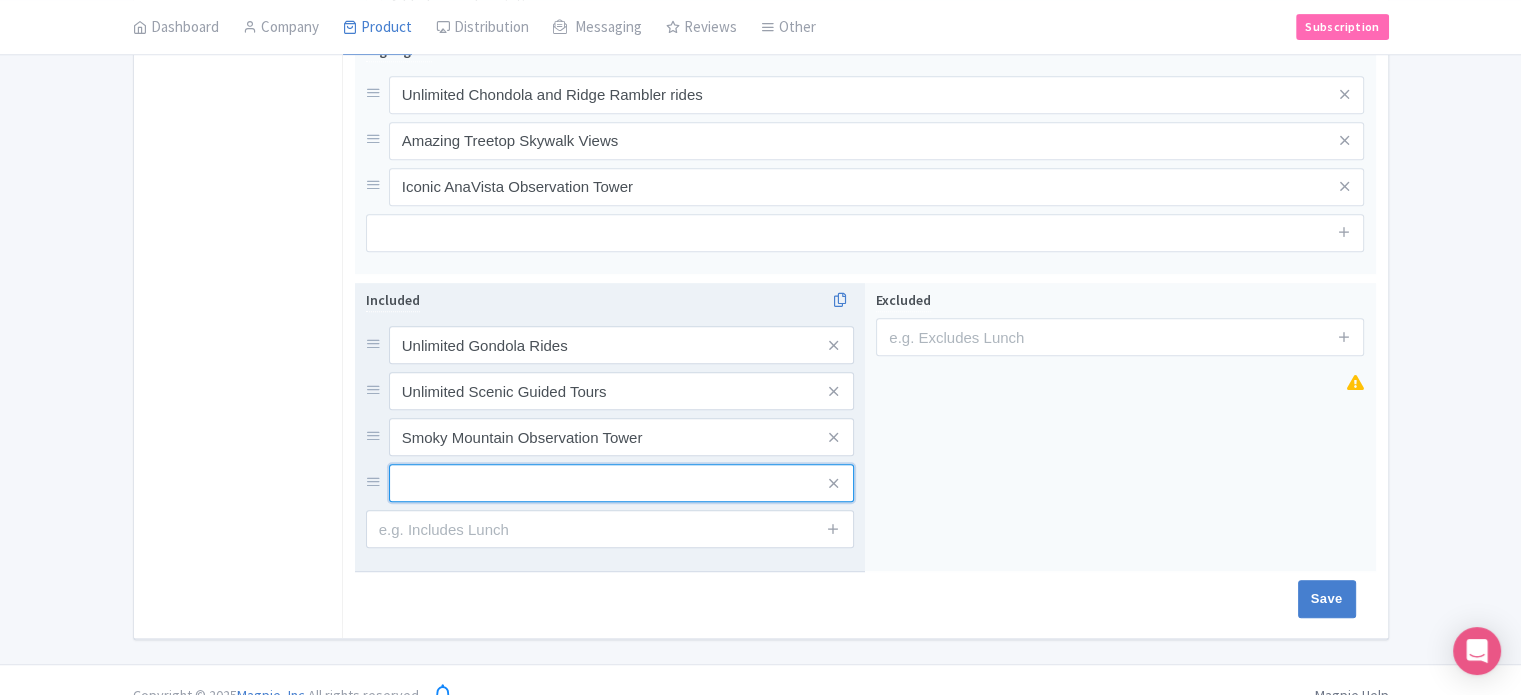click at bounding box center (621, 345) 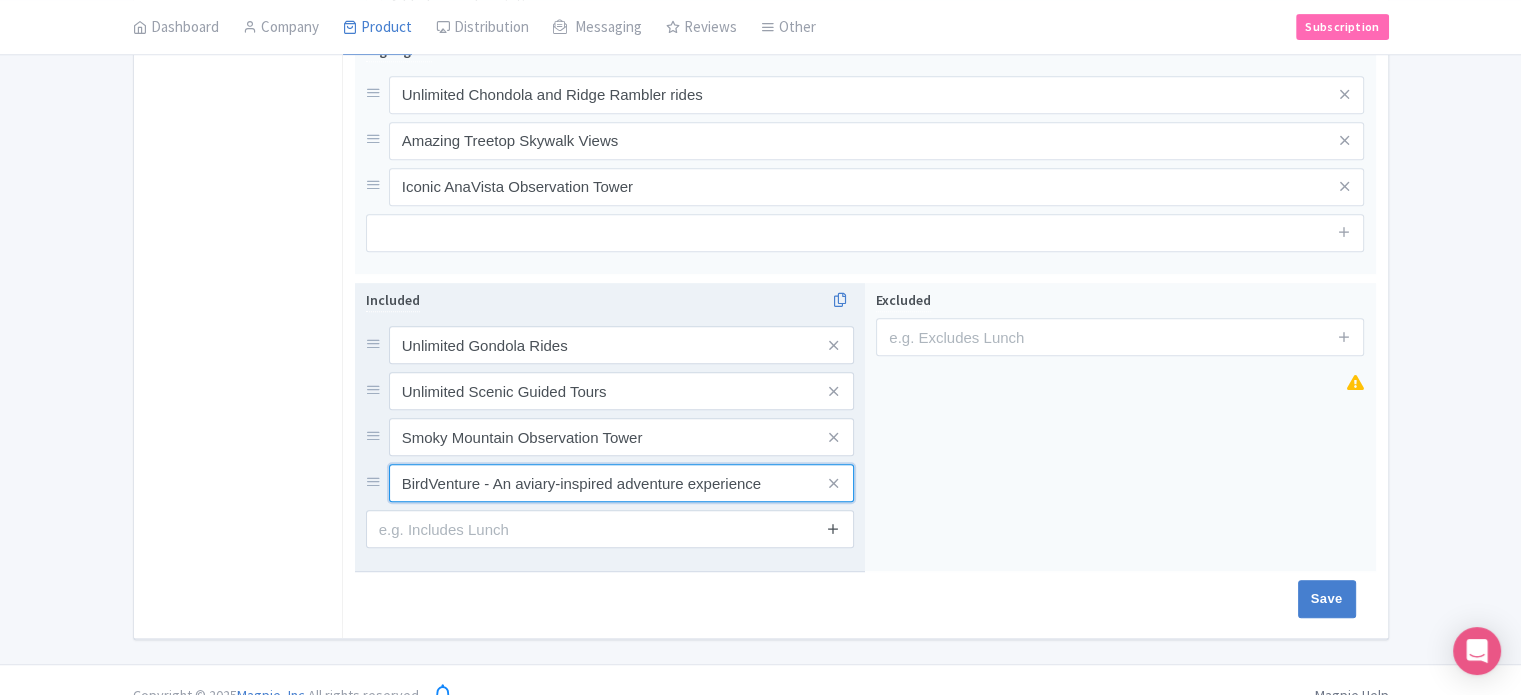 type on "BirdVenture - An aviary-inspired adventure experience" 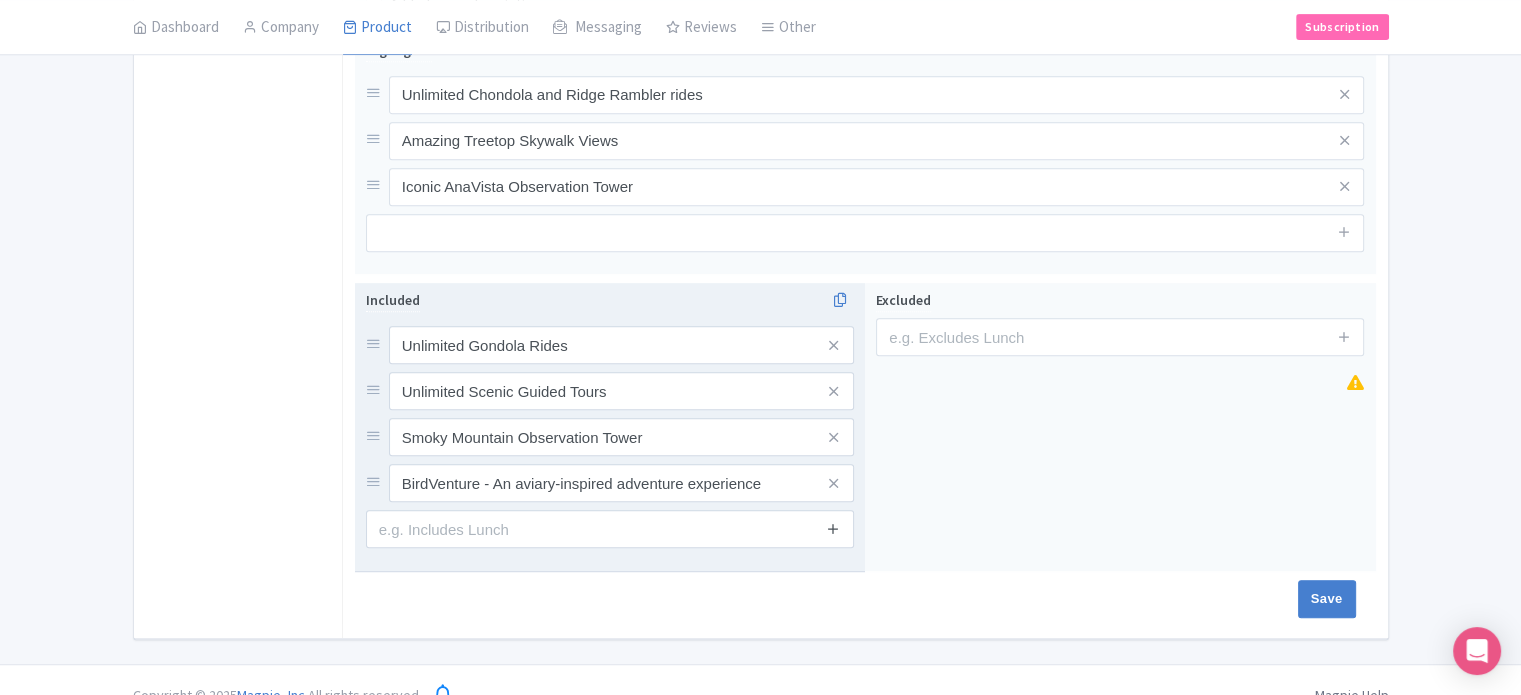 click at bounding box center [833, 528] 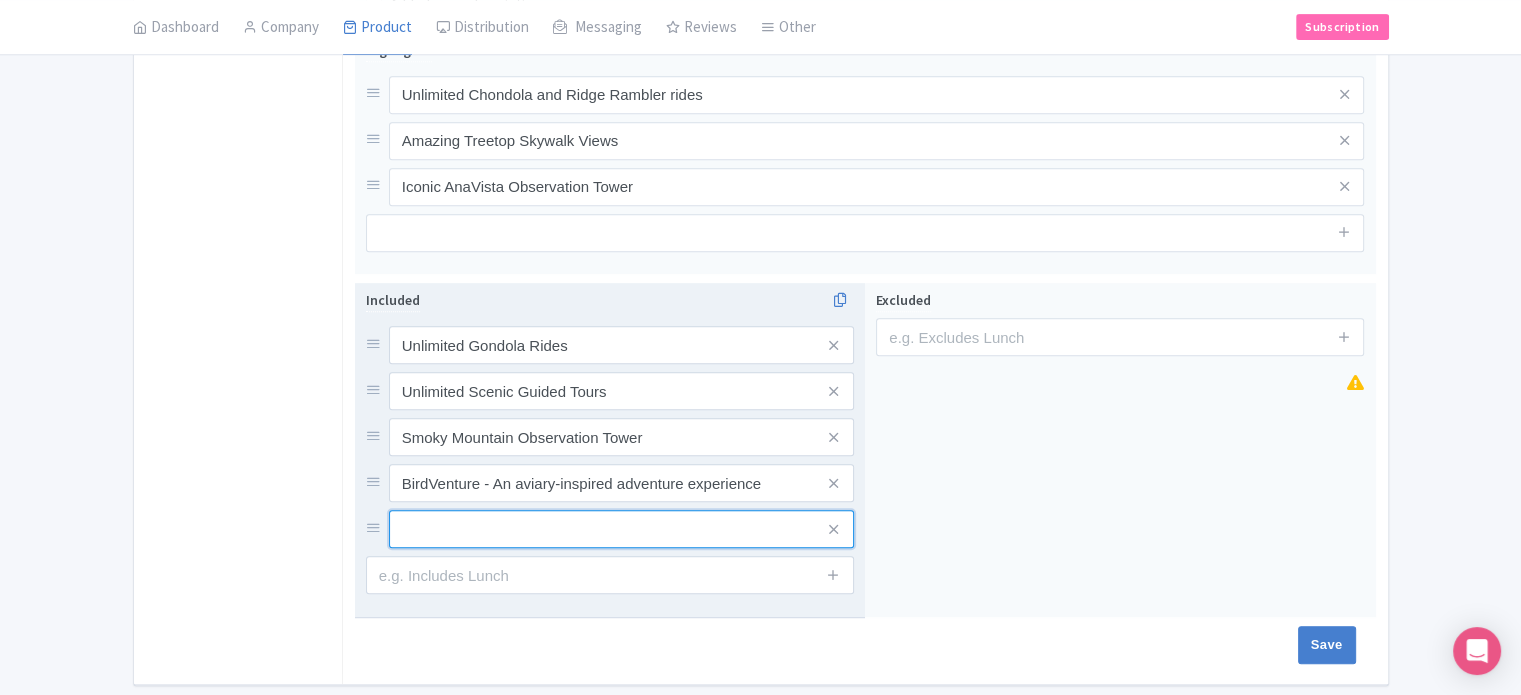 click at bounding box center (621, 345) 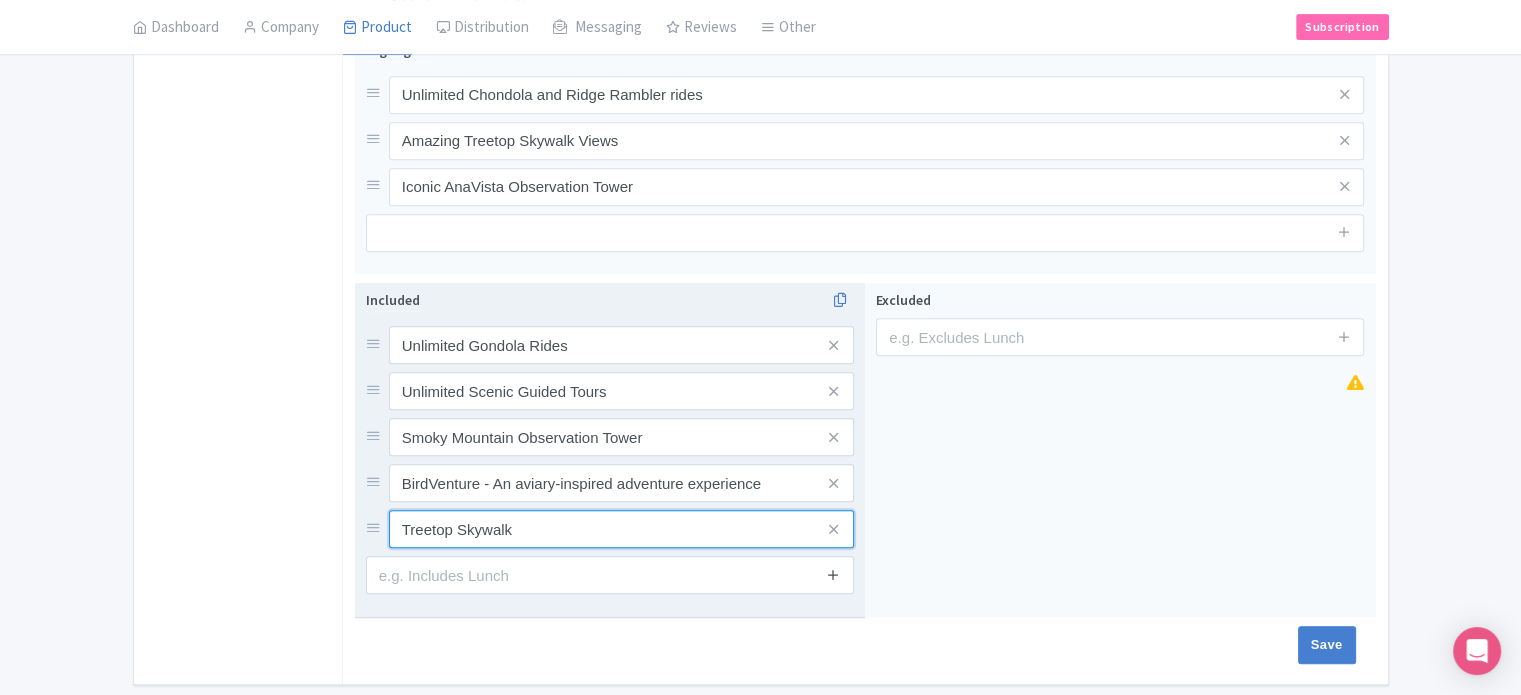 type on "Treetop Skywalk" 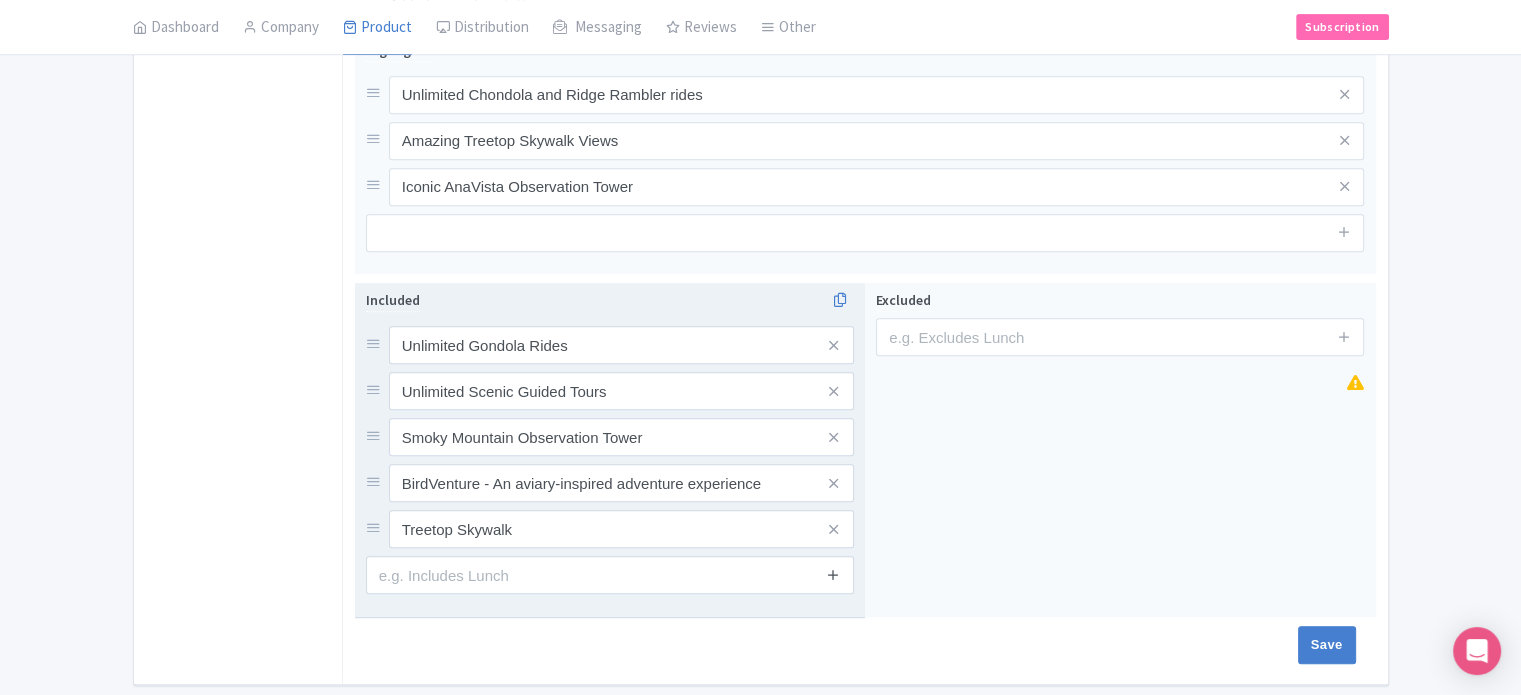 click at bounding box center [833, 574] 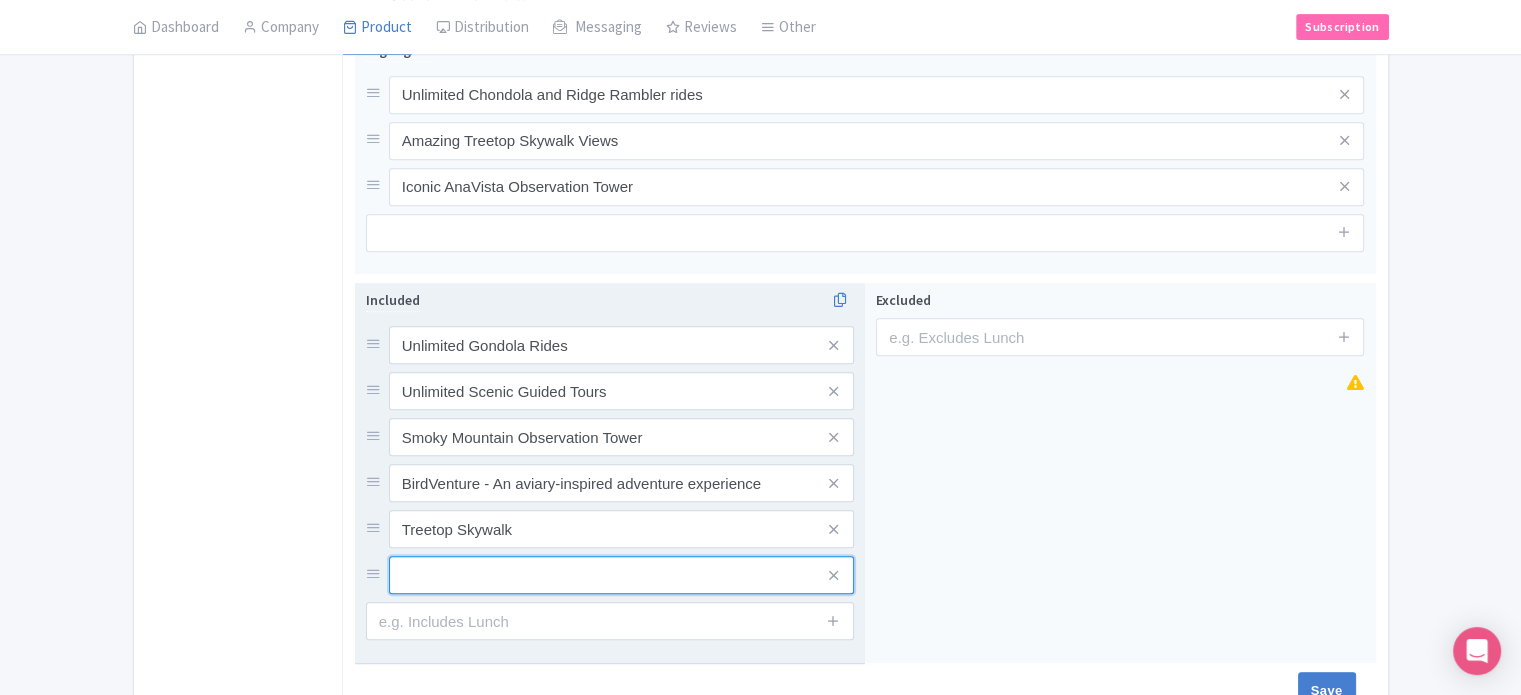 click at bounding box center [621, 345] 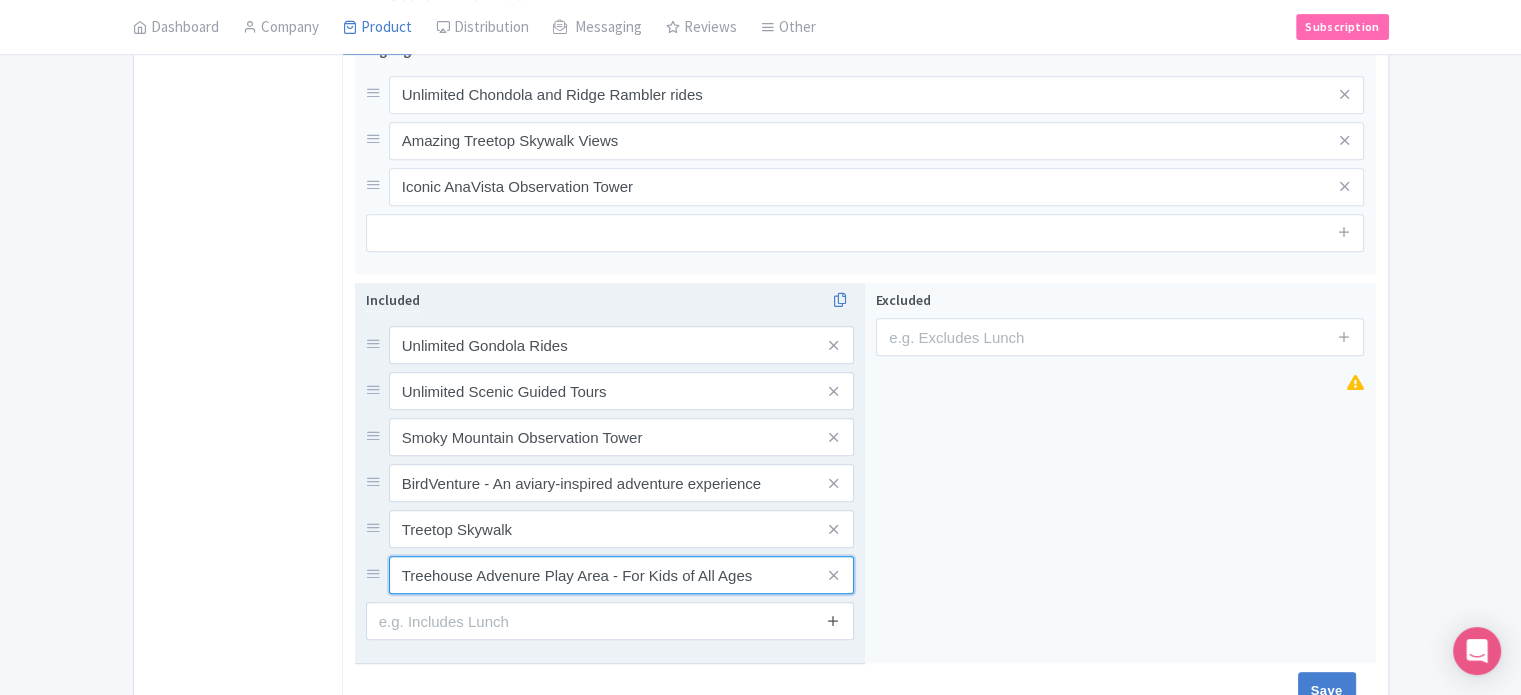 type on "Treehouse Advenure Play Area - For Kids of All Ages" 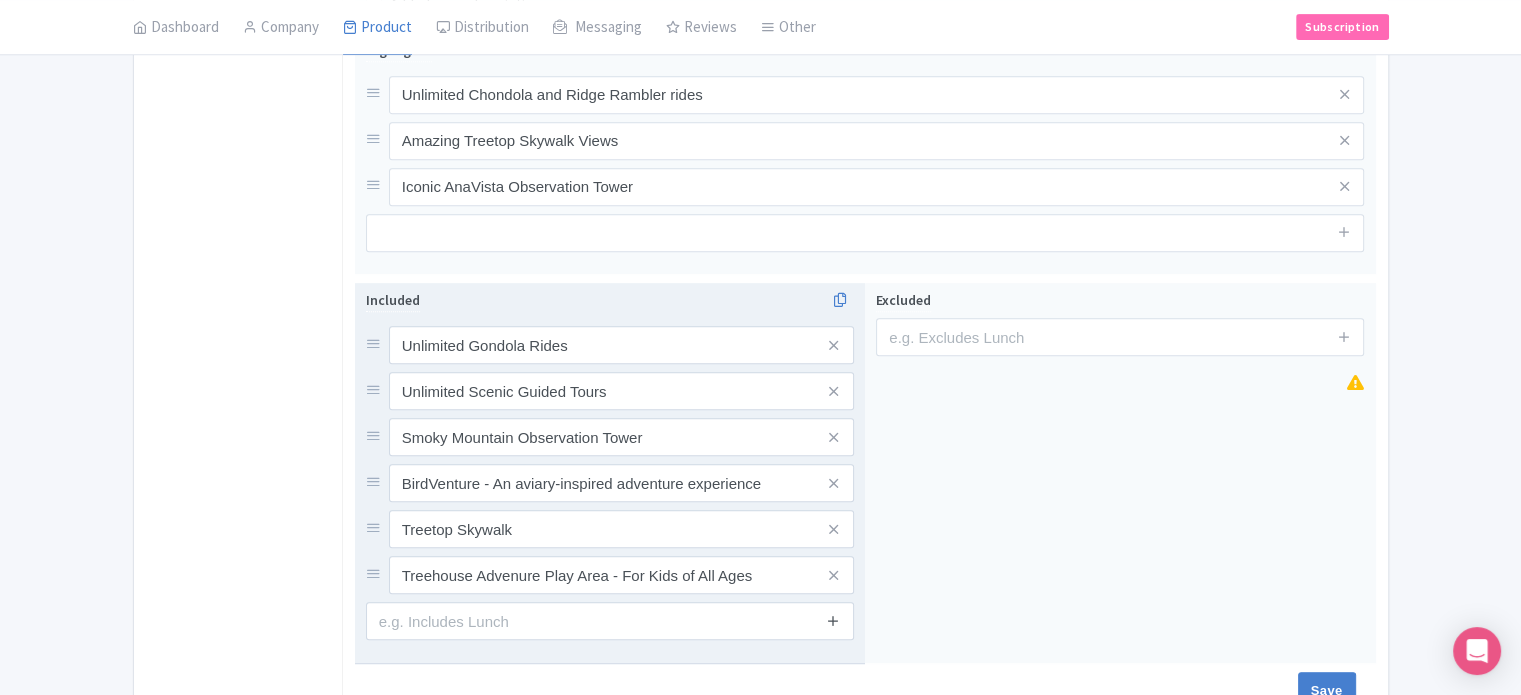 click at bounding box center (833, 620) 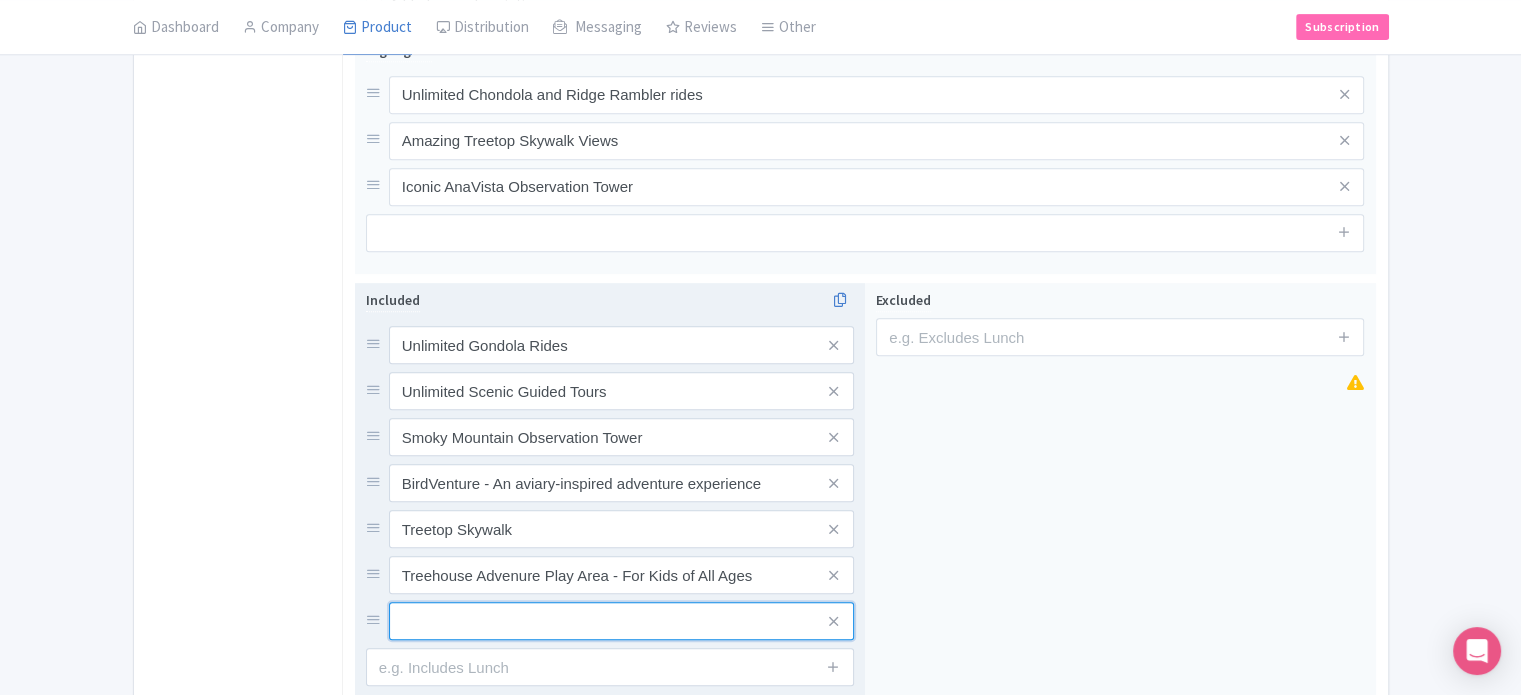 click at bounding box center (621, 345) 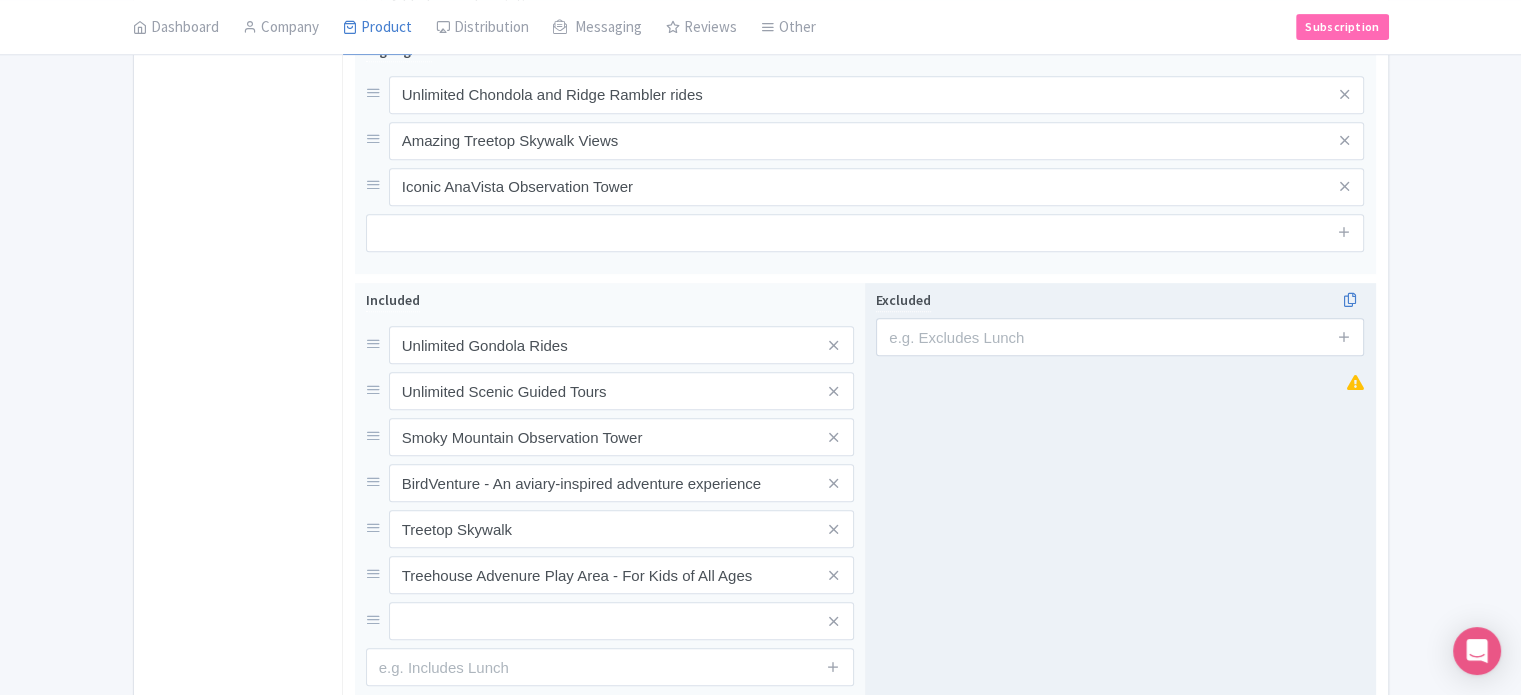 click on "Excluded" at bounding box center (1120, 496) 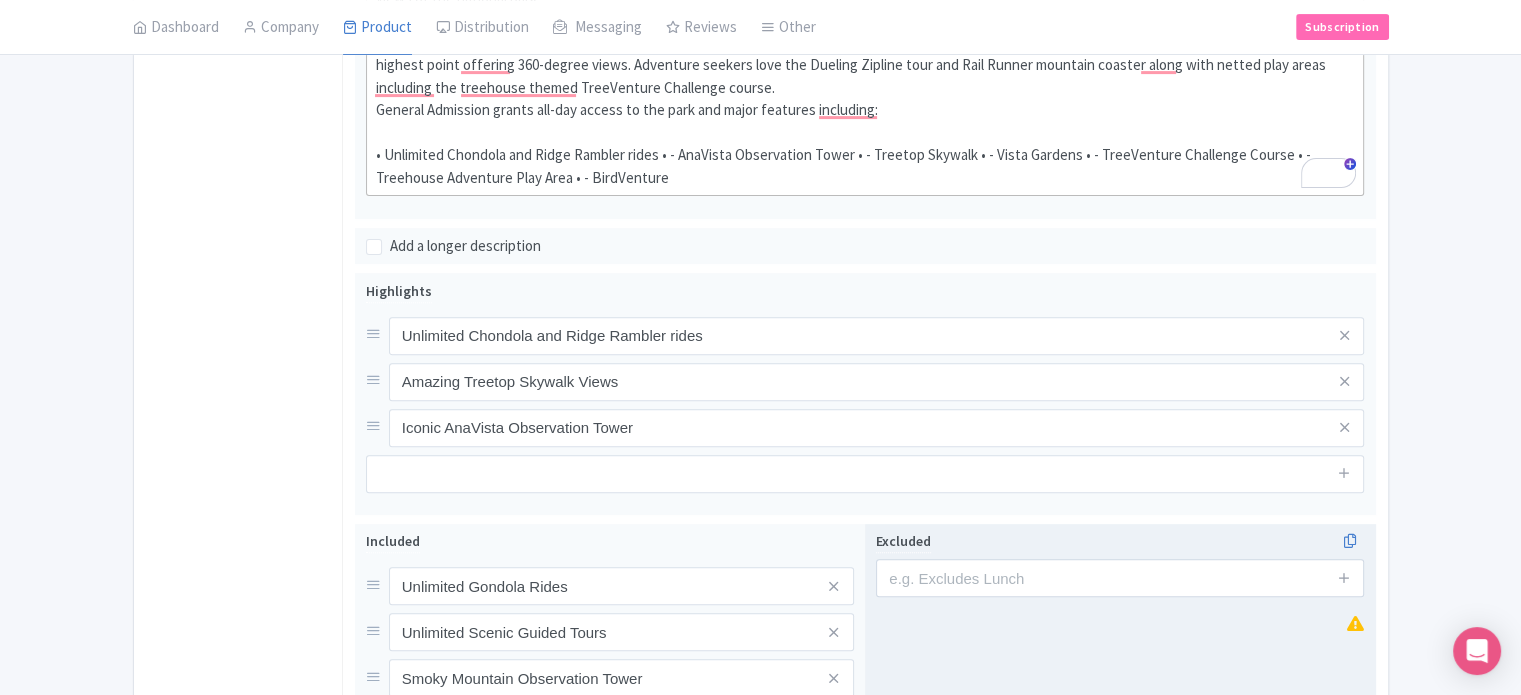 scroll, scrollTop: 704, scrollLeft: 0, axis: vertical 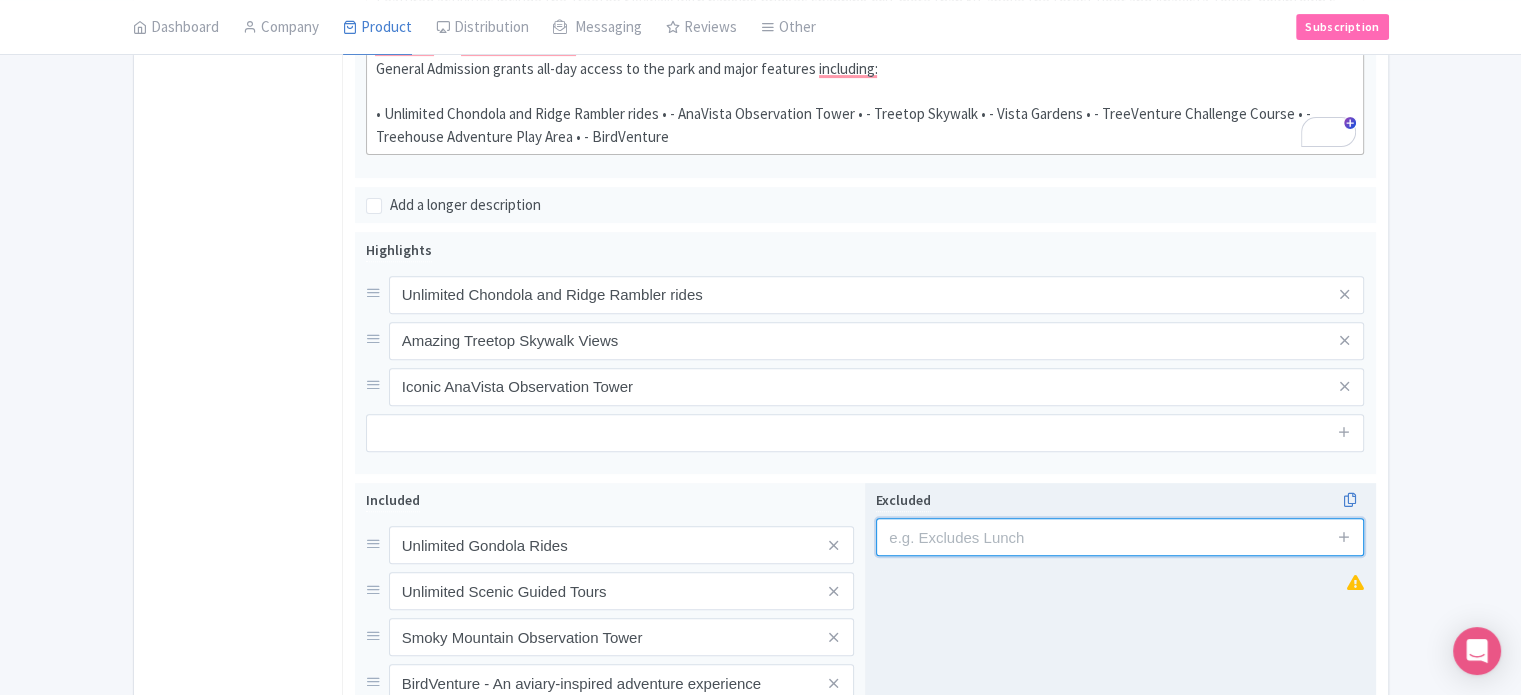 click at bounding box center (1120, 537) 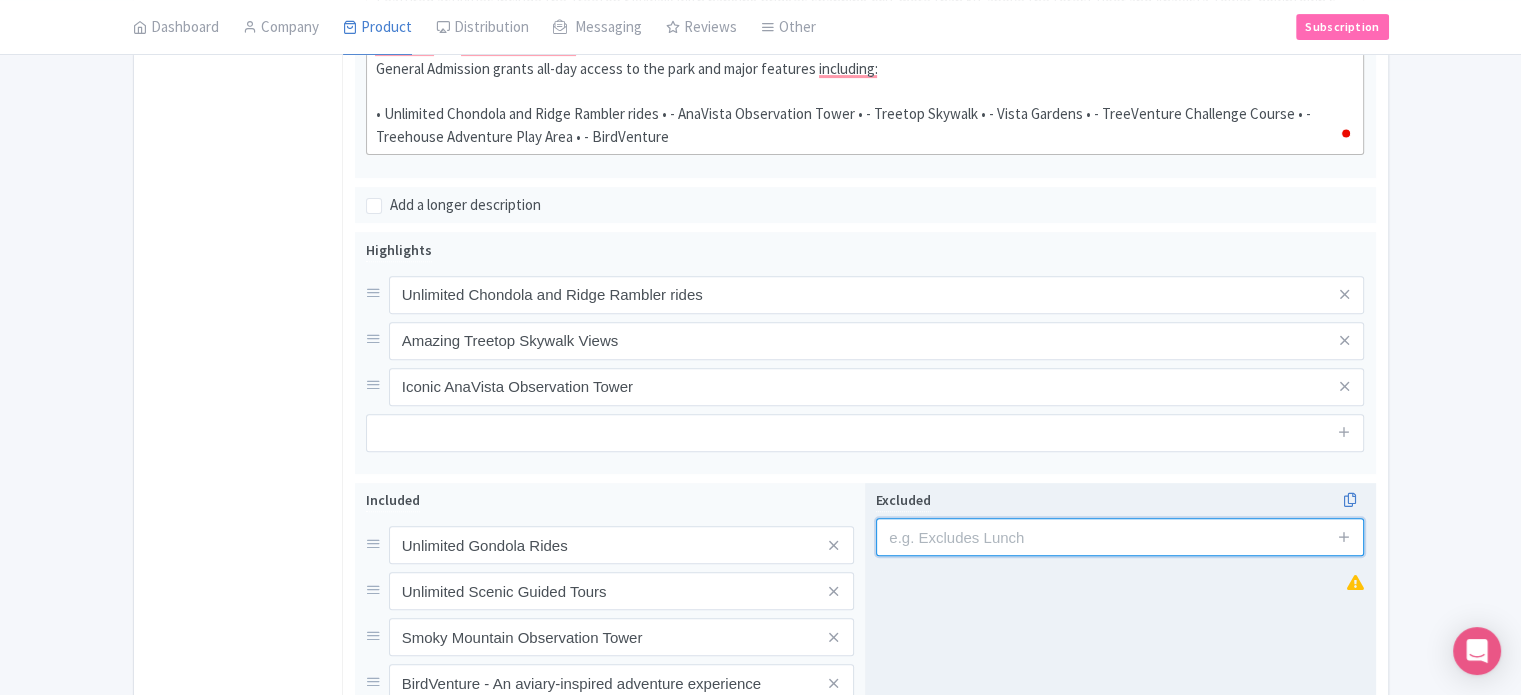 type on "F" 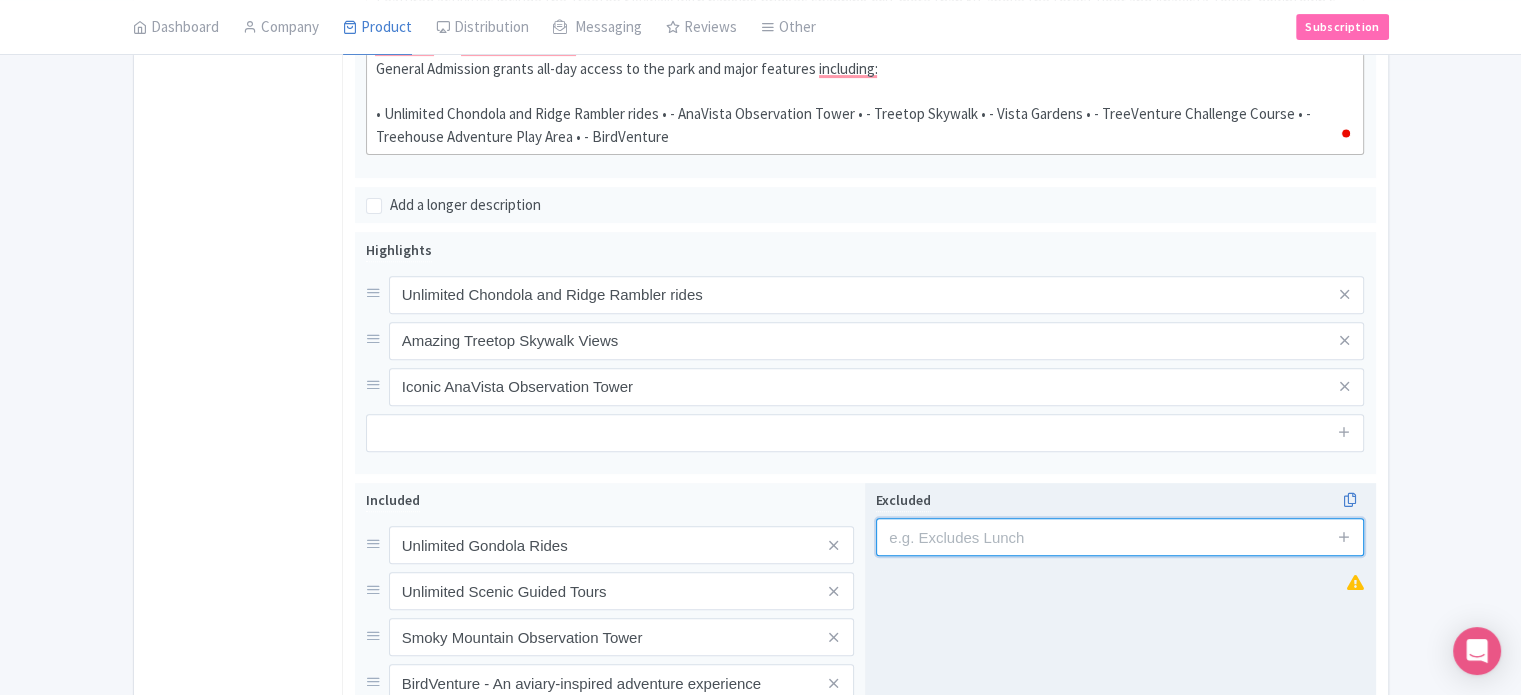 click at bounding box center (1120, 537) 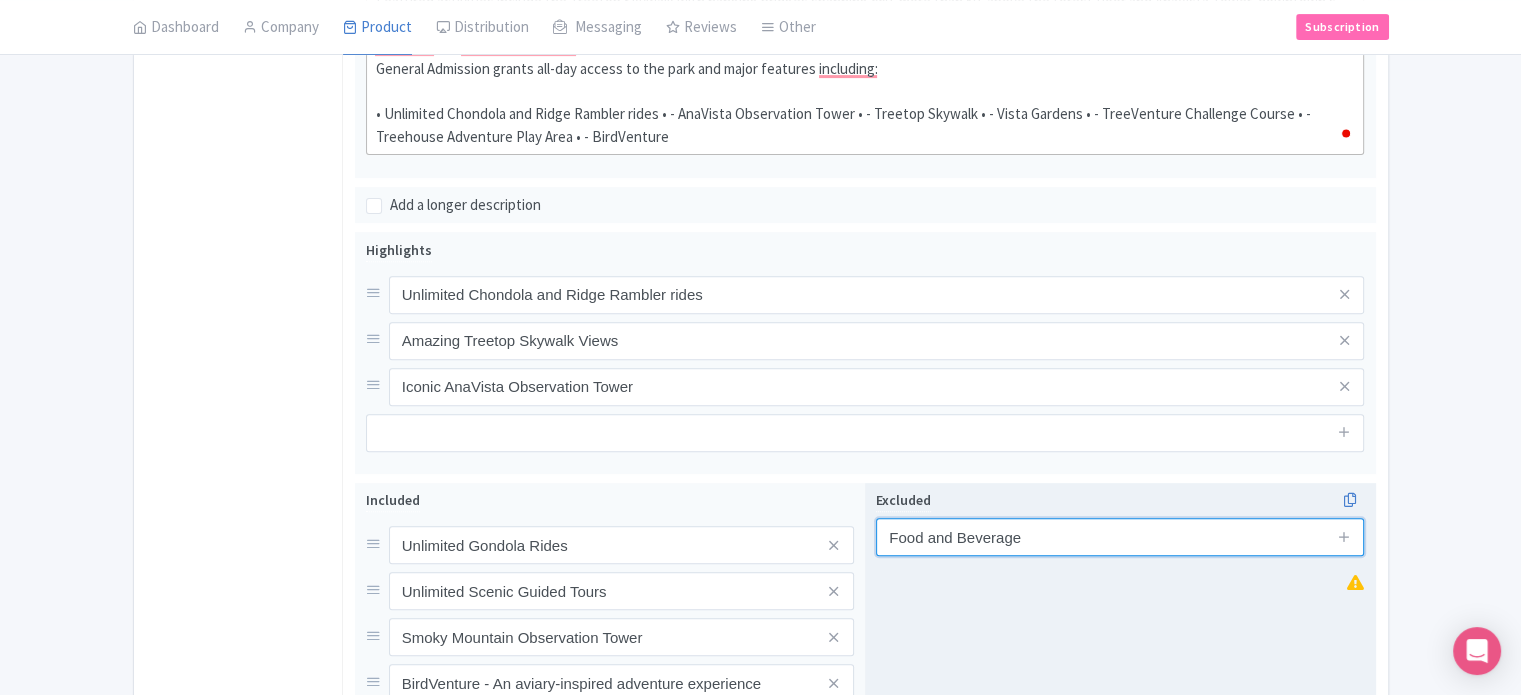 drag, startPoint x: 1039, startPoint y: 525, endPoint x: 956, endPoint y: 535, distance: 83.60024 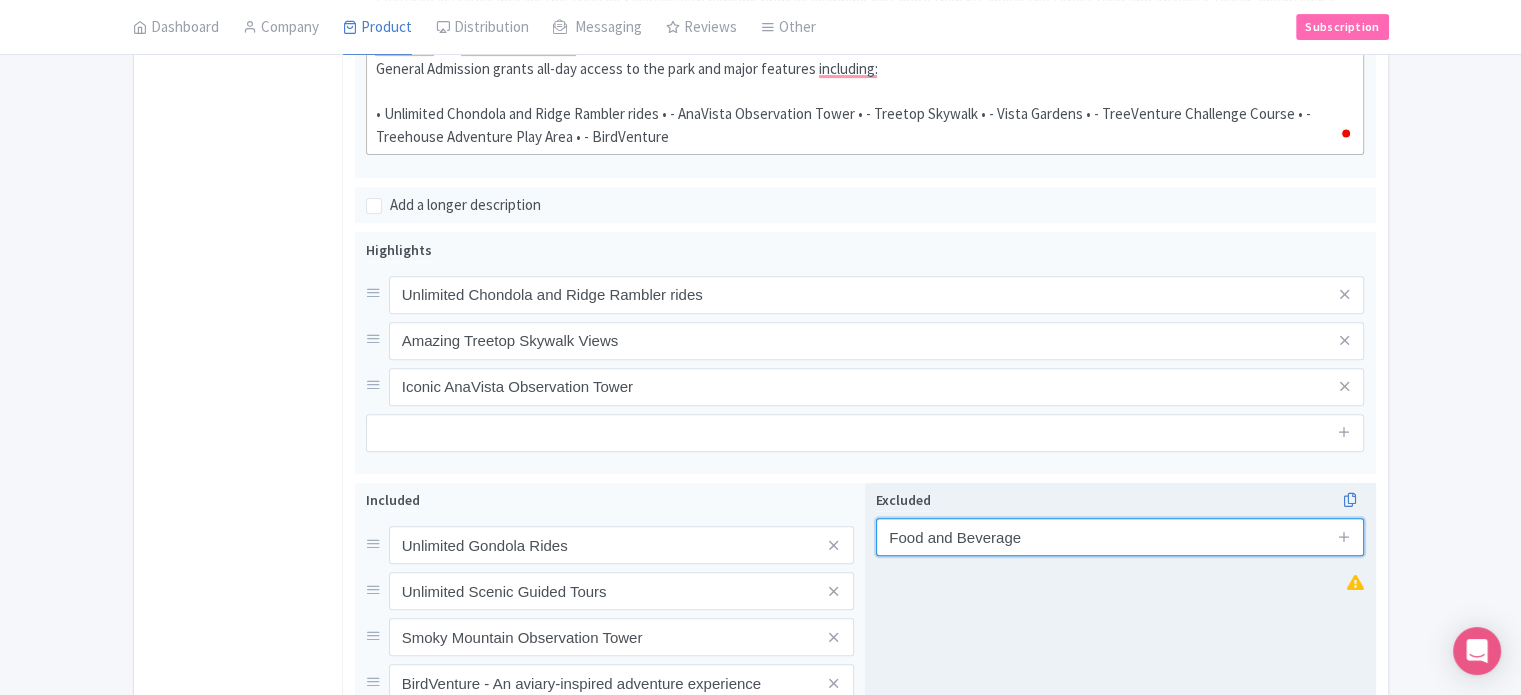 click on "Food and Beverage" at bounding box center [1120, 537] 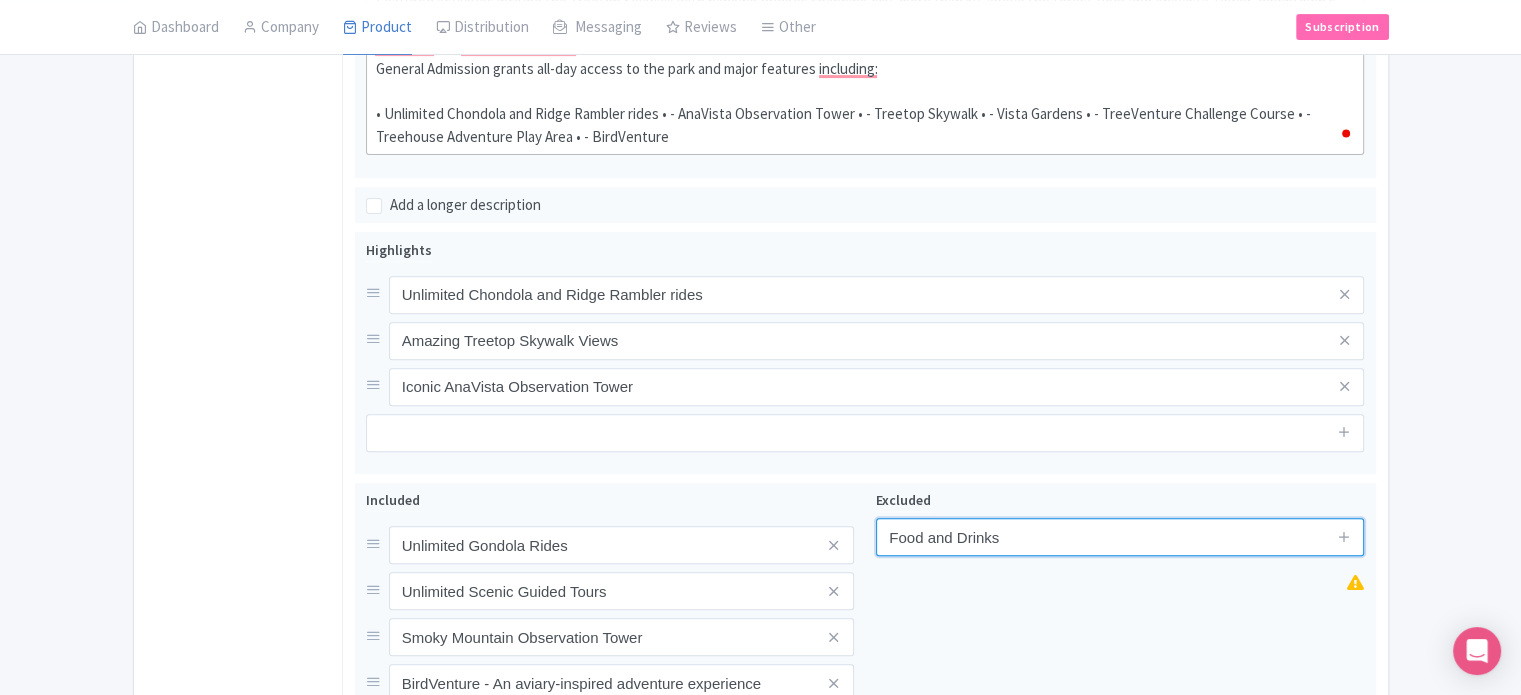 type on "Food and Drinks" 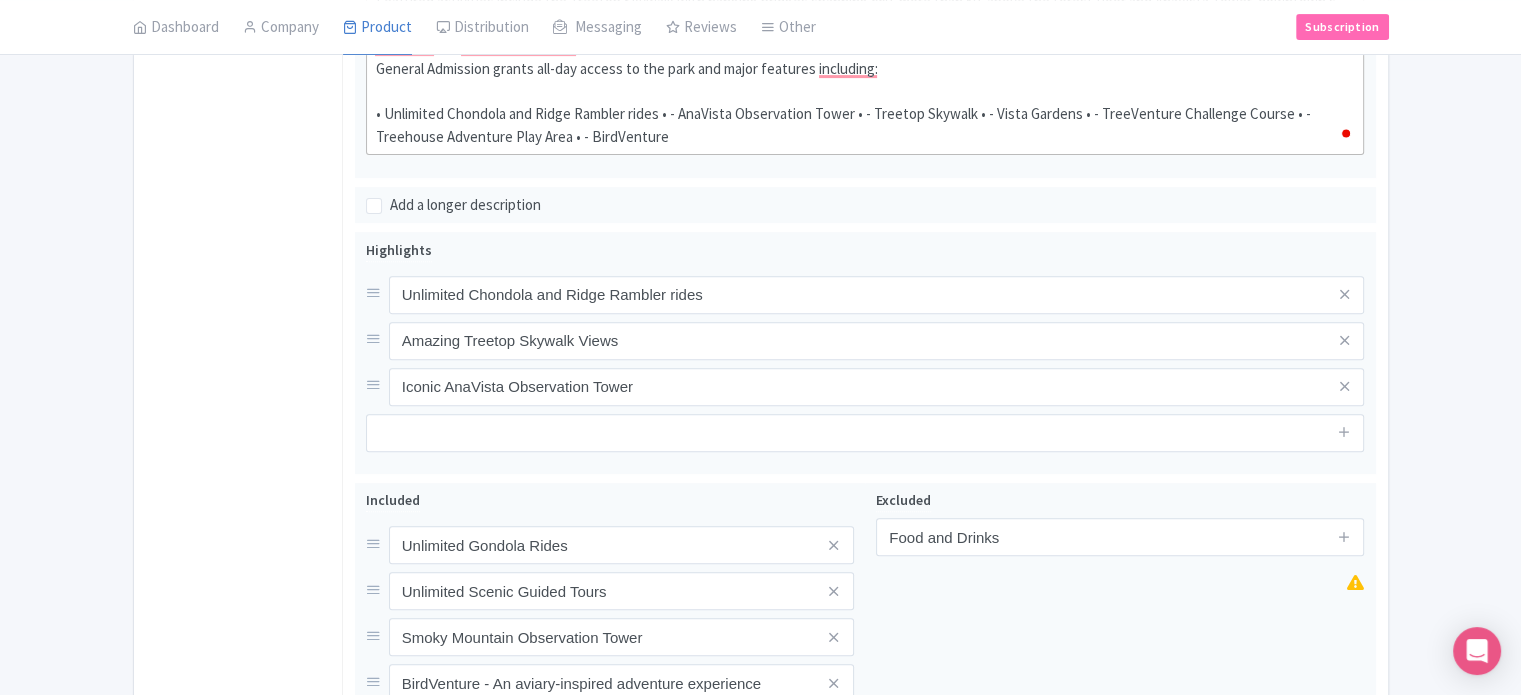 click on "Success
Product updated successfully
← Back to Products
General Admission
ID# [PRODUCT_ID]
Content
Distribution
Google  Things to do
Optimization
Audio
Active
Inactive
Building
Archived
Save
Actions
View on Magpie
Customer View
Industry Partner View
Download
Excel
Word
All Images ZIP
Share Products
Delete Product
Create new version
Confirm Copy Operation
Yes, Copy
Cancel
You are currently editing a version of this product: Primary Product
General
Booking Info
Locations
Settings
Pricing
Gallery
Itinerary
FAQs
General Admission
Name   *
General Admission
Internal ID [INTERNAL_ID]" at bounding box center (760, 209) 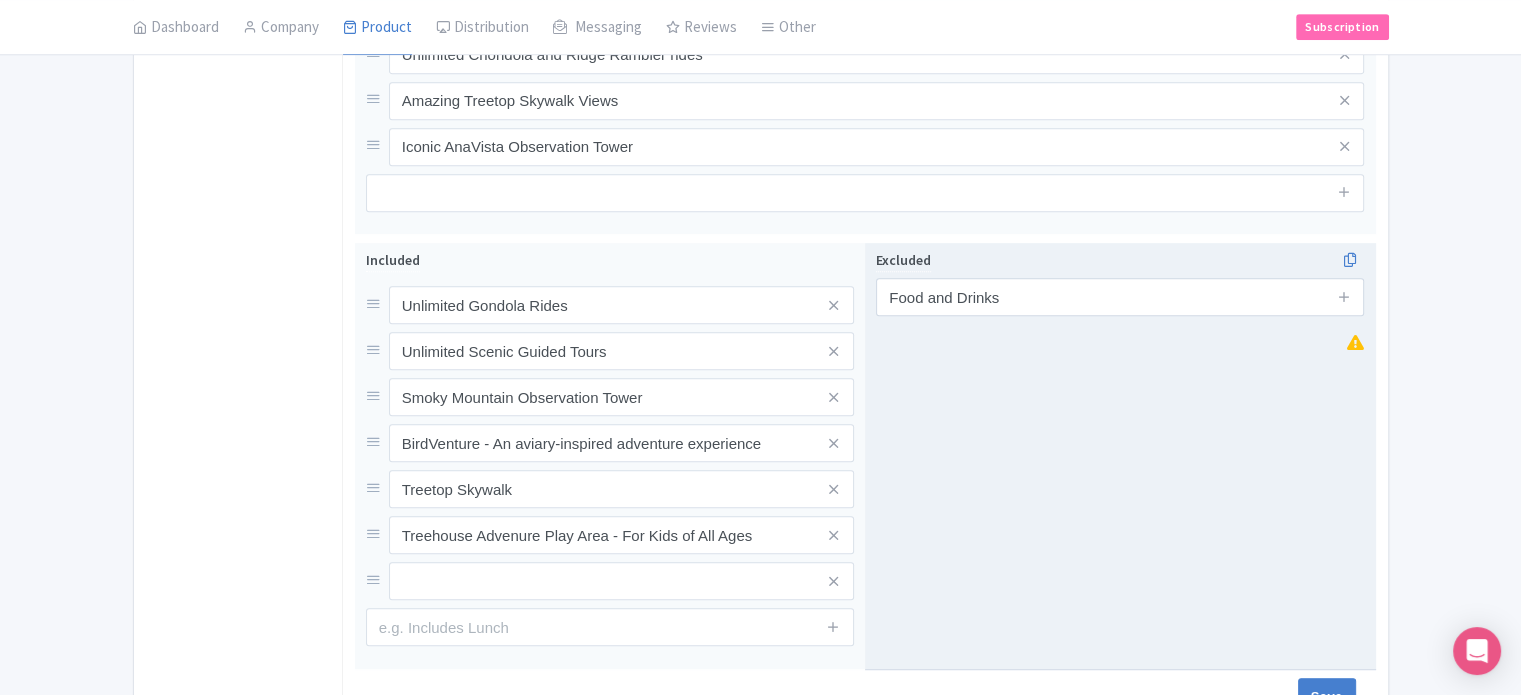 scroll, scrollTop: 1004, scrollLeft: 0, axis: vertical 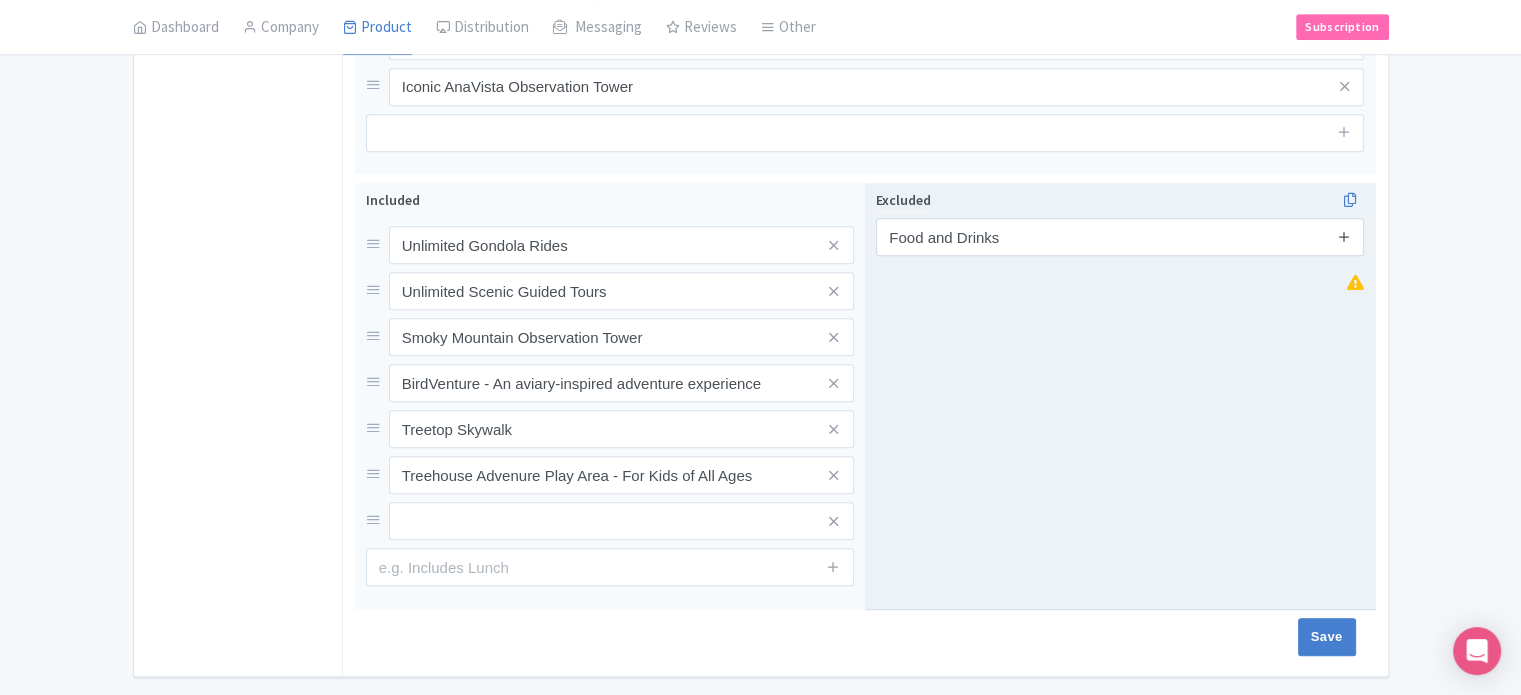 click at bounding box center (1344, 236) 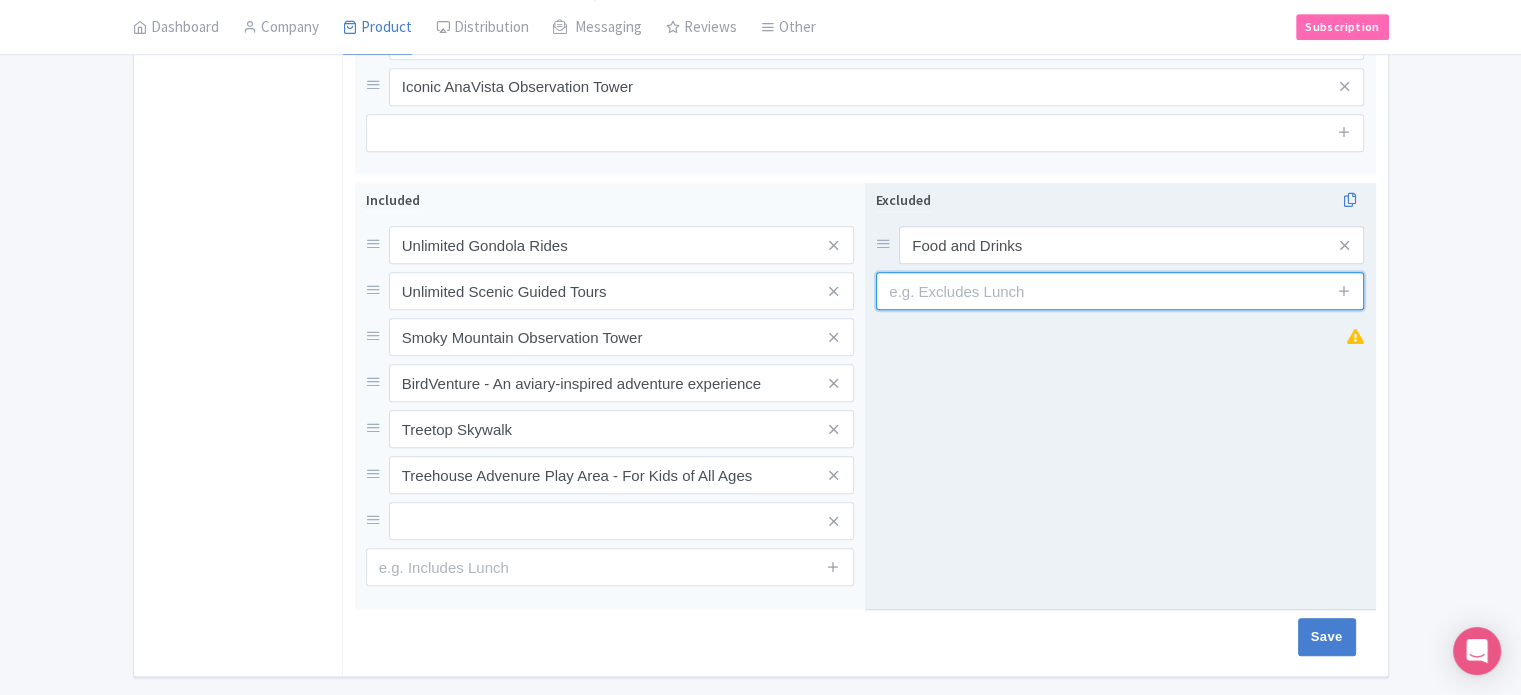 click at bounding box center [1120, 291] 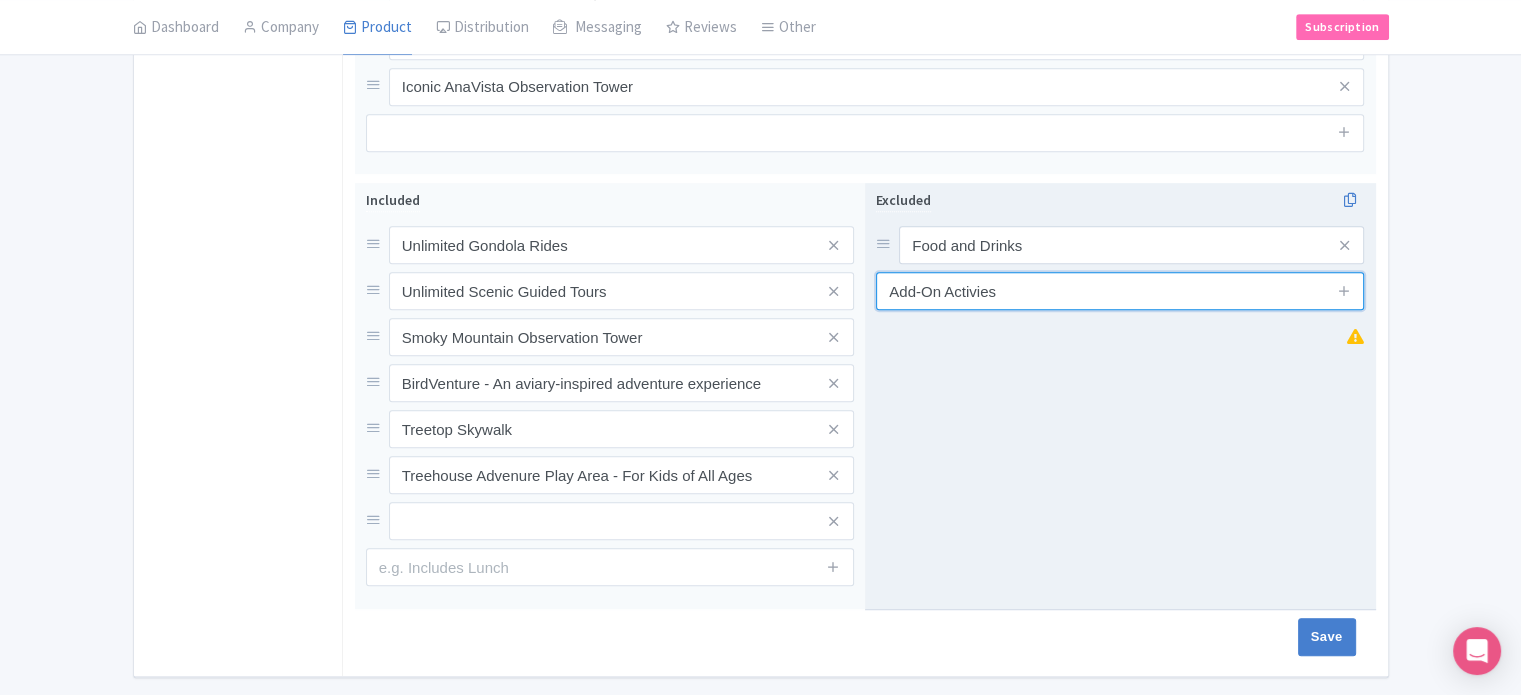 click on "Add-On Activies" at bounding box center [1120, 291] 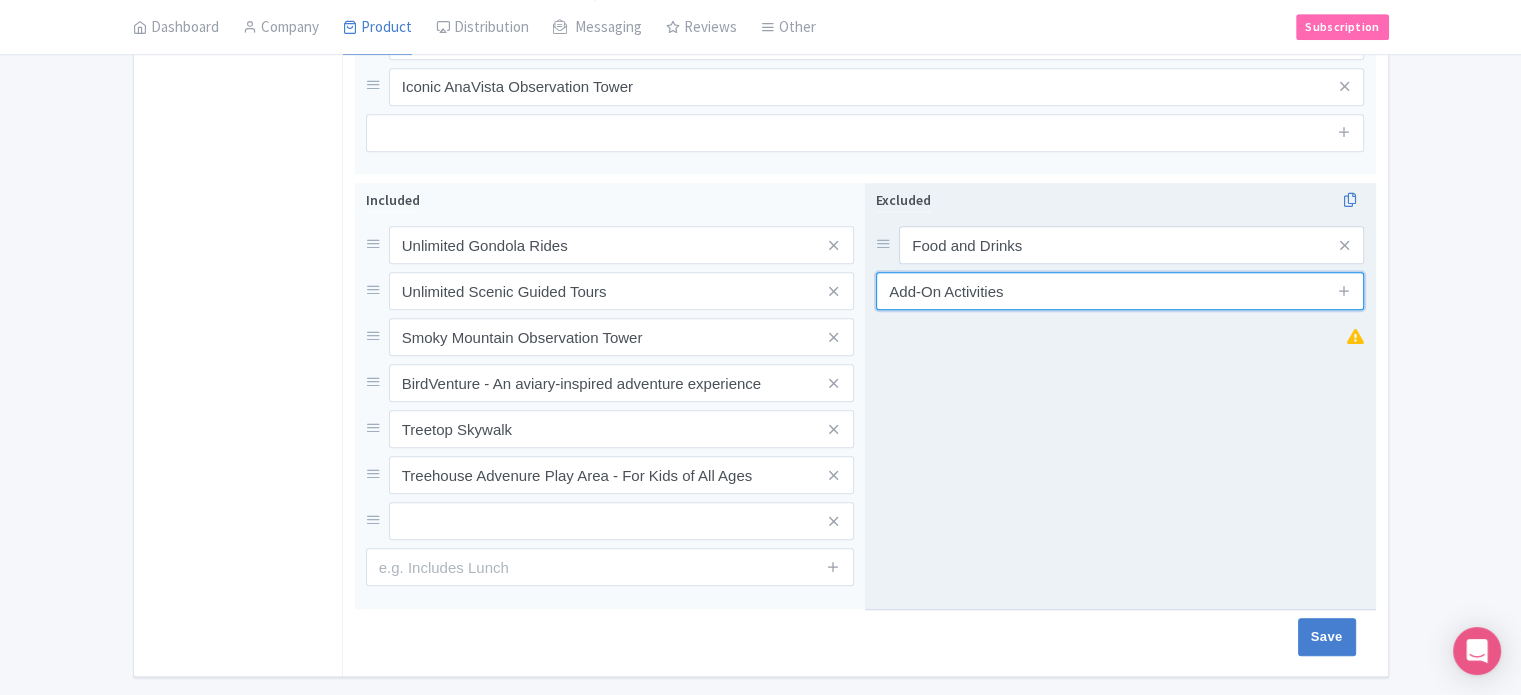 type on "Add-On Activities" 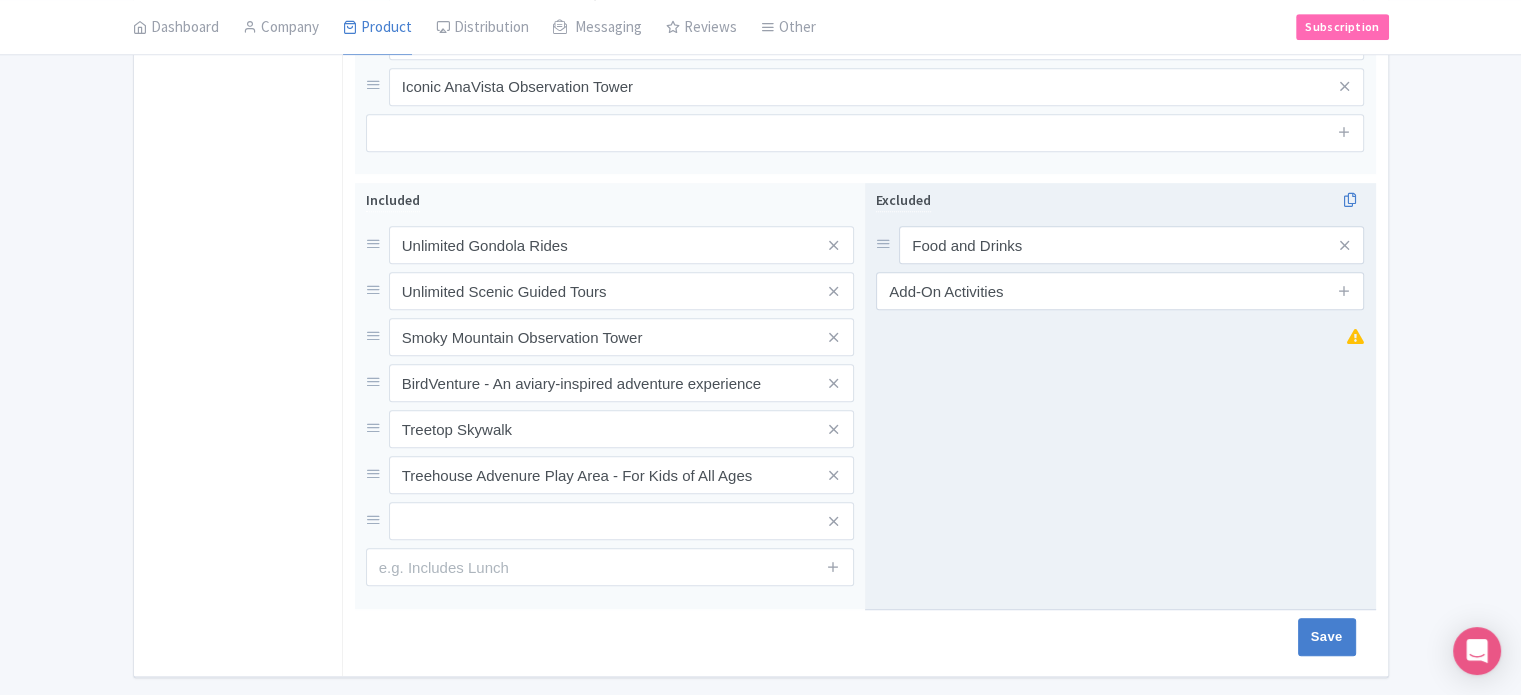 click on "Excluded Food and Drinks Add-On Activities" at bounding box center [1120, 396] 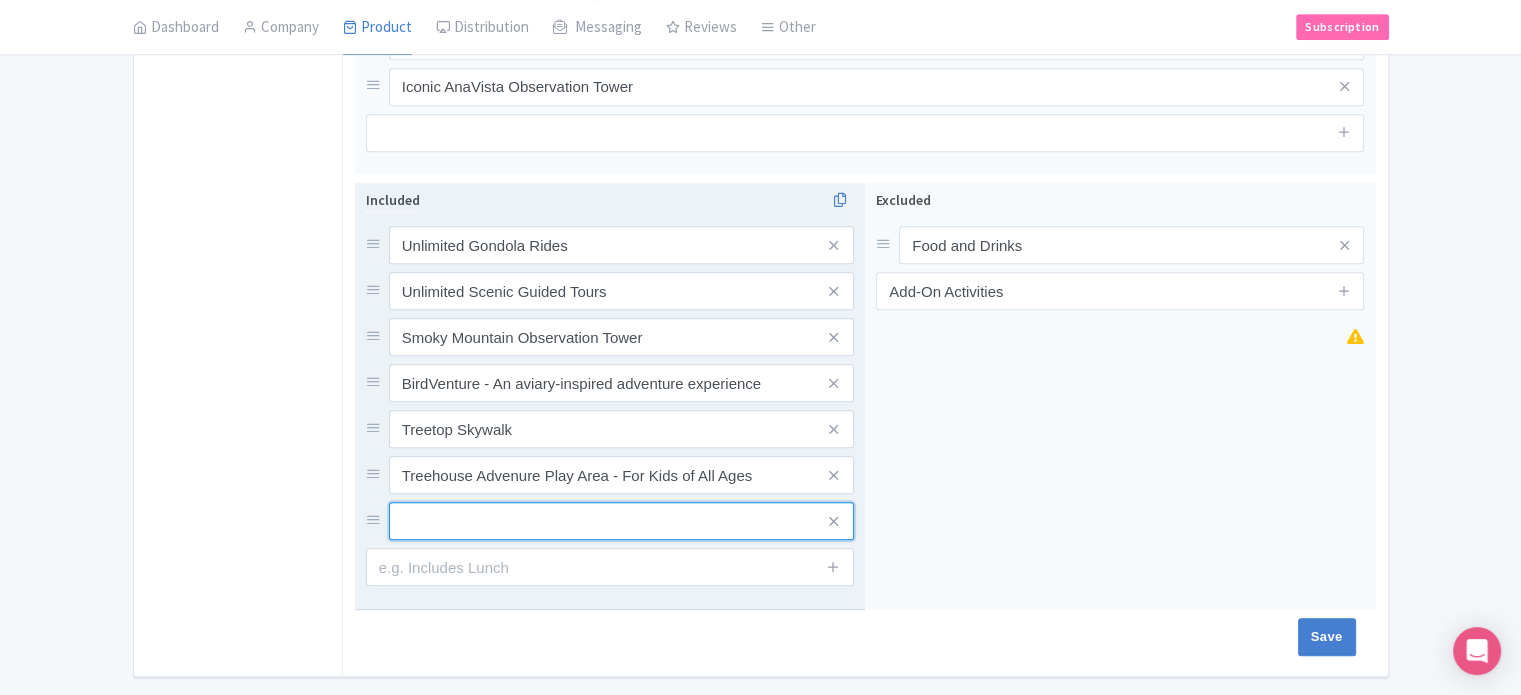 click at bounding box center (621, 245) 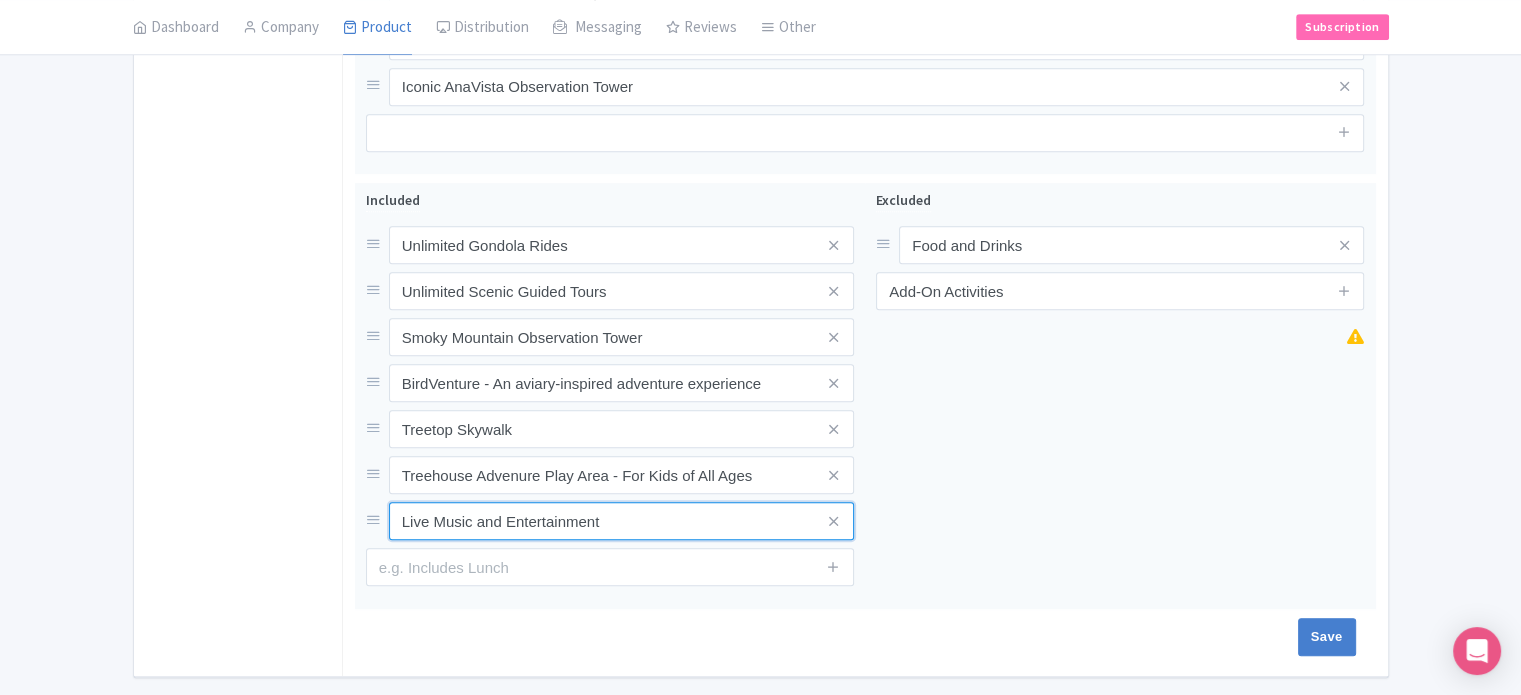 type on "Live Music and Entertainment" 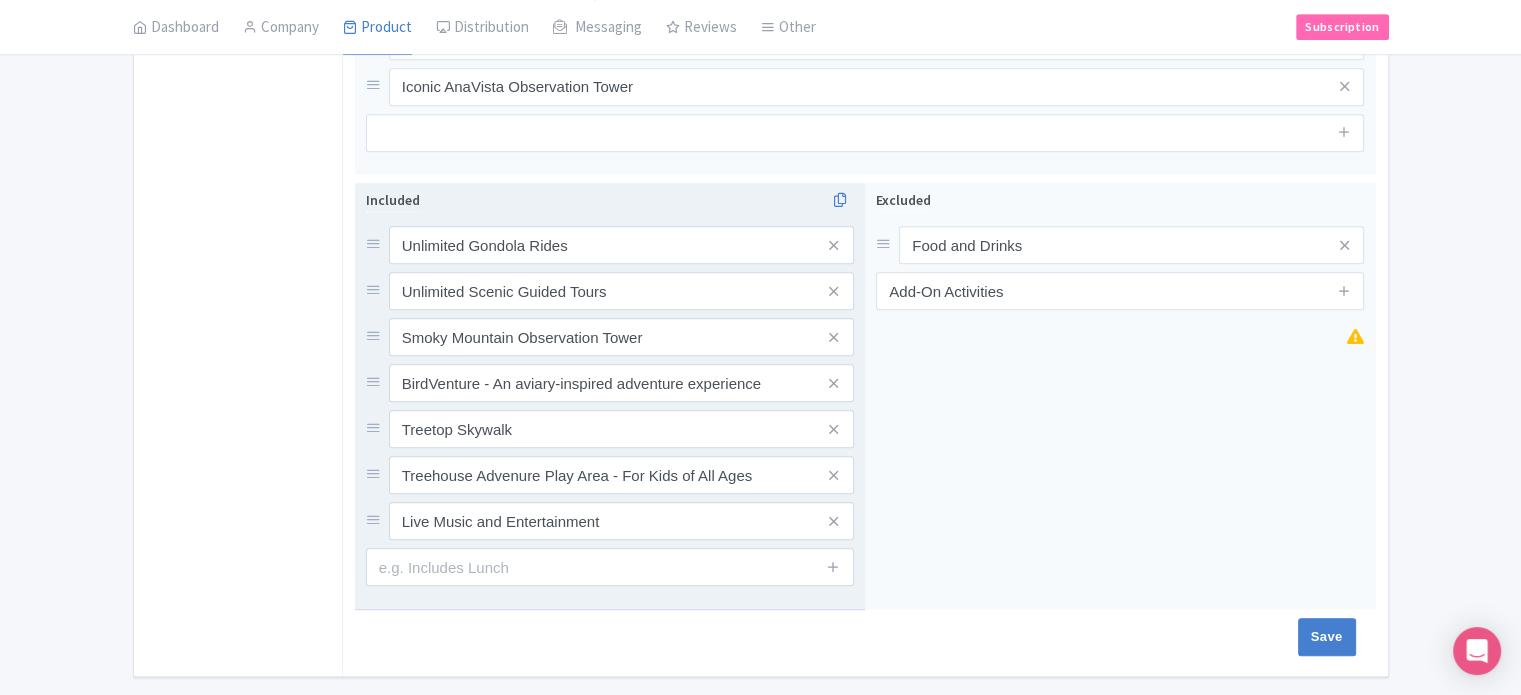 drag, startPoint x: 178, startPoint y: 385, endPoint x: 365, endPoint y: 355, distance: 189.39113 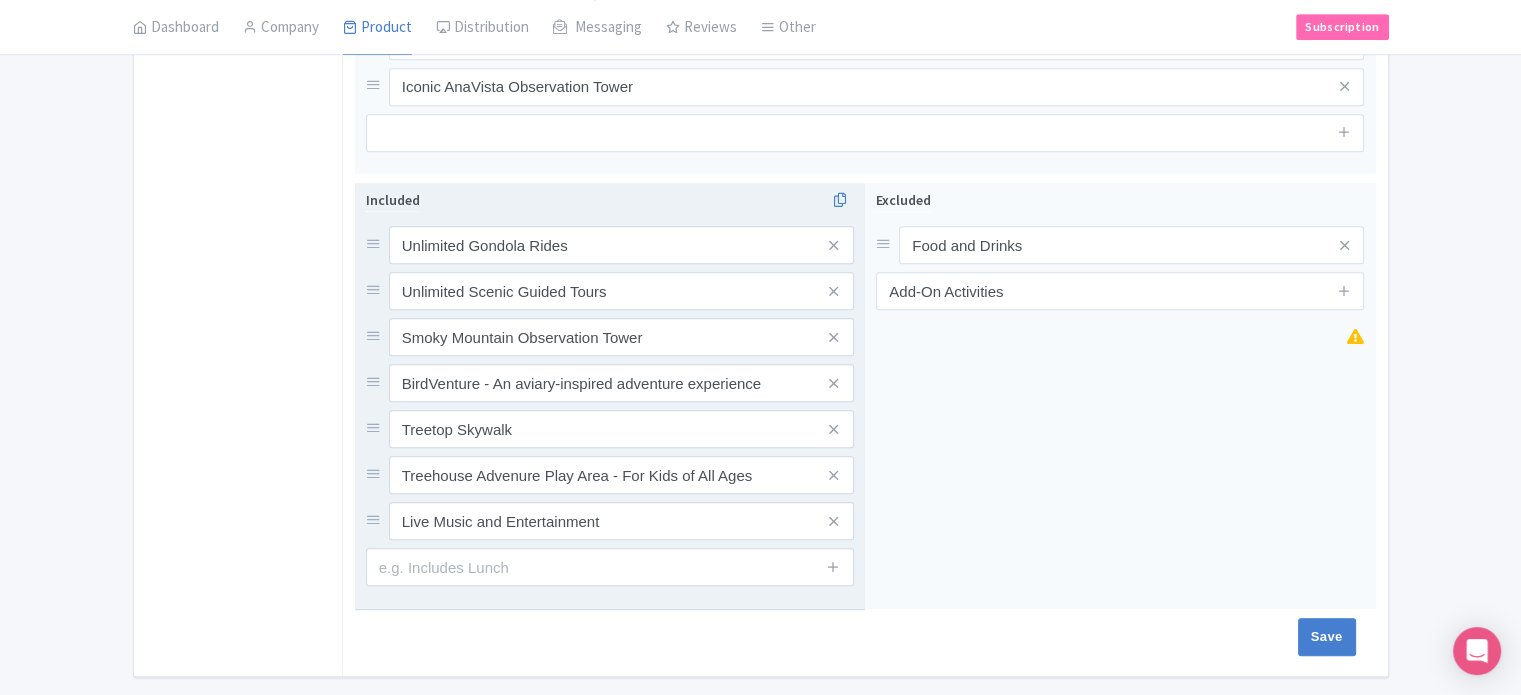 click on "General
Booking Info
Locations
Settings
Pricing
Gallery
Itinerary
FAQs" at bounding box center [238, -17] 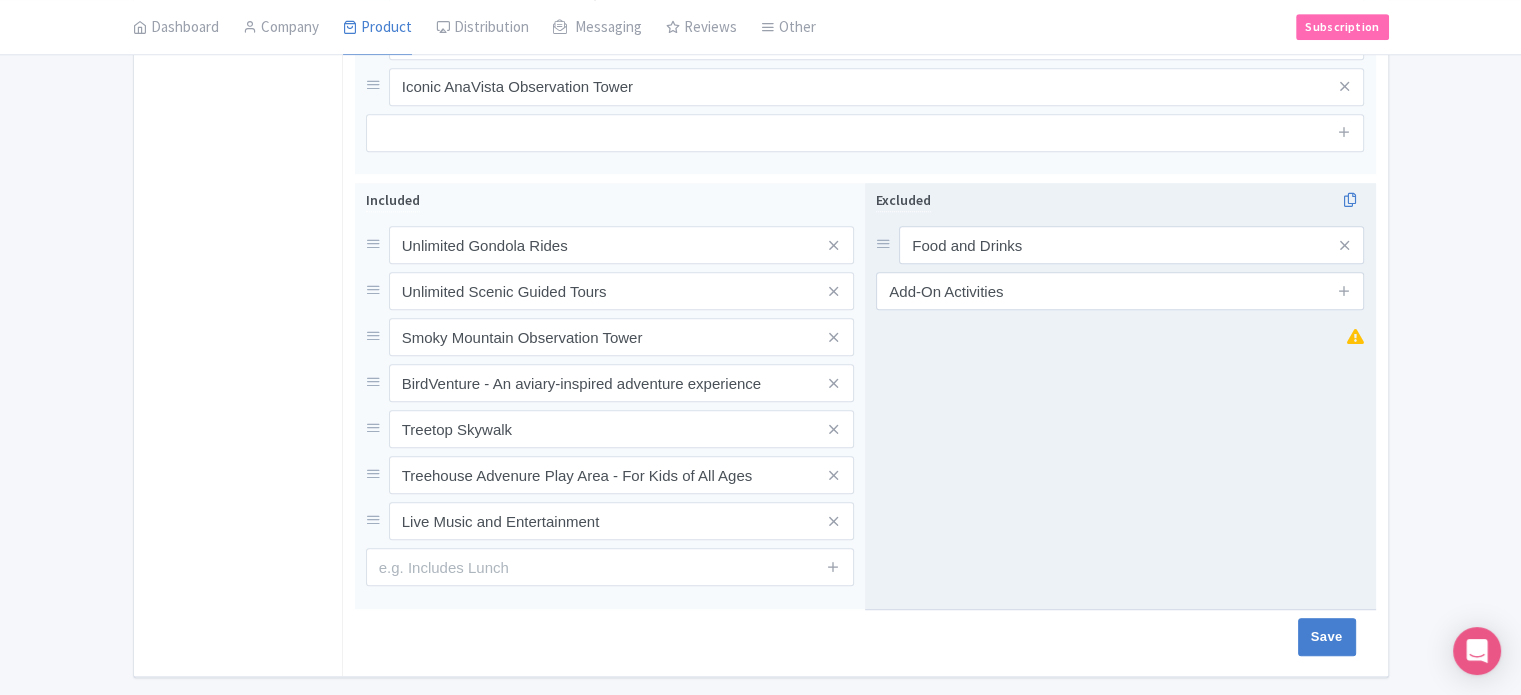 click on "Excluded Food and Drinks Add-On Activities" at bounding box center (1120, 396) 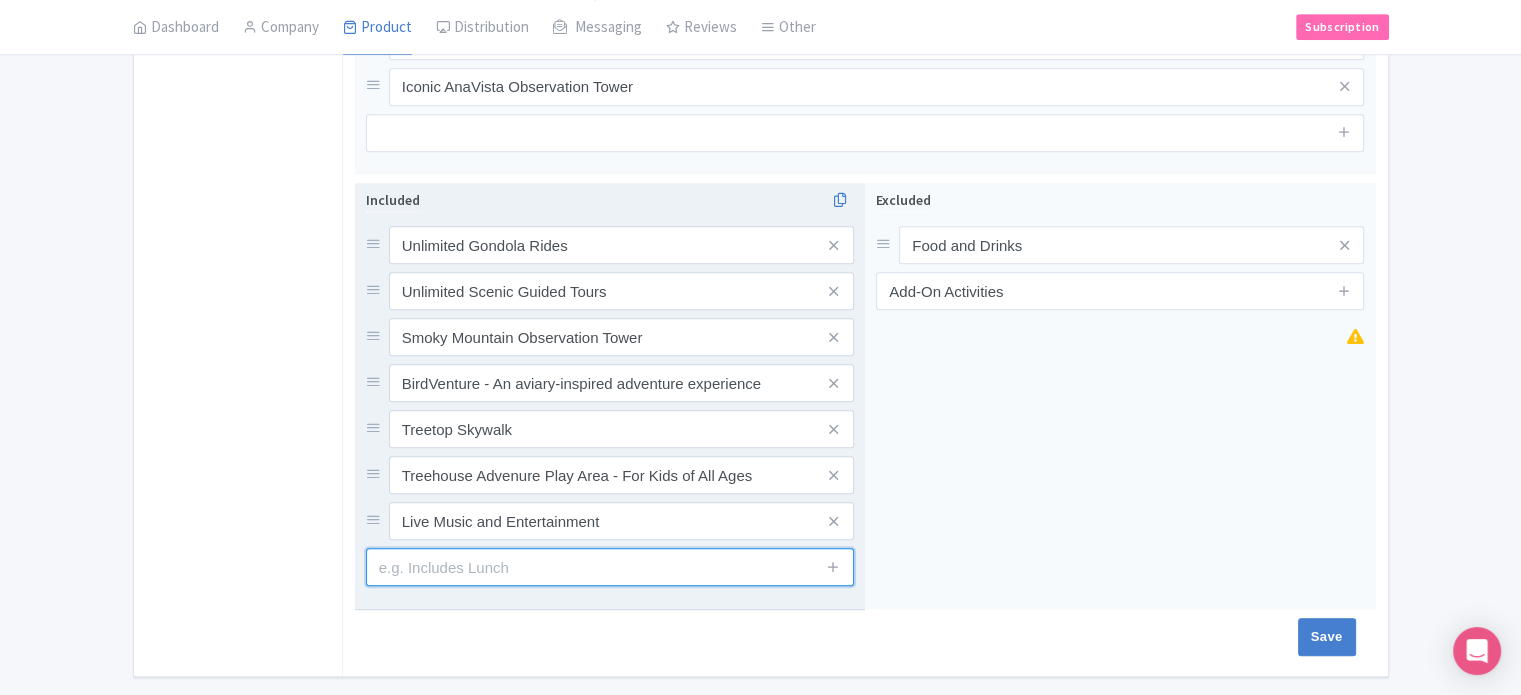 click at bounding box center [610, 567] 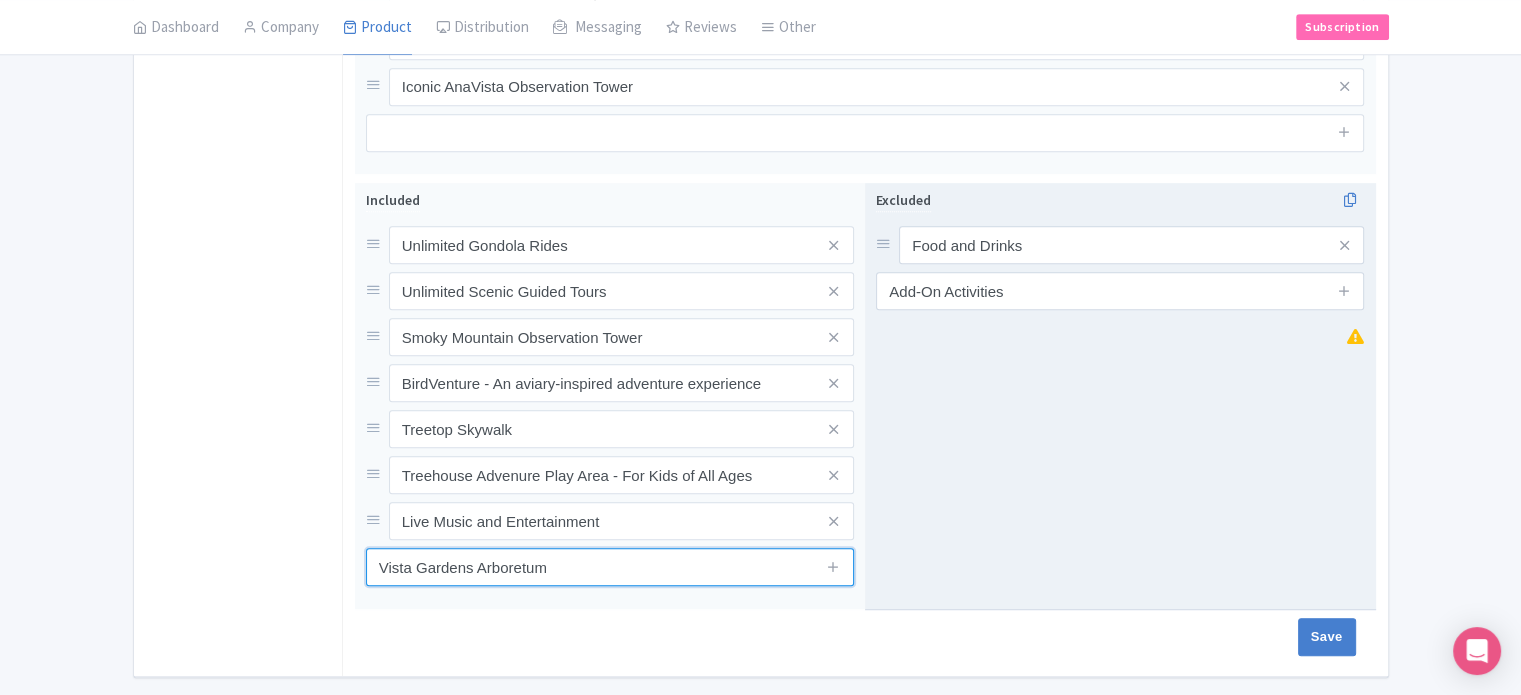 type on "Vista Gardens Arboretum" 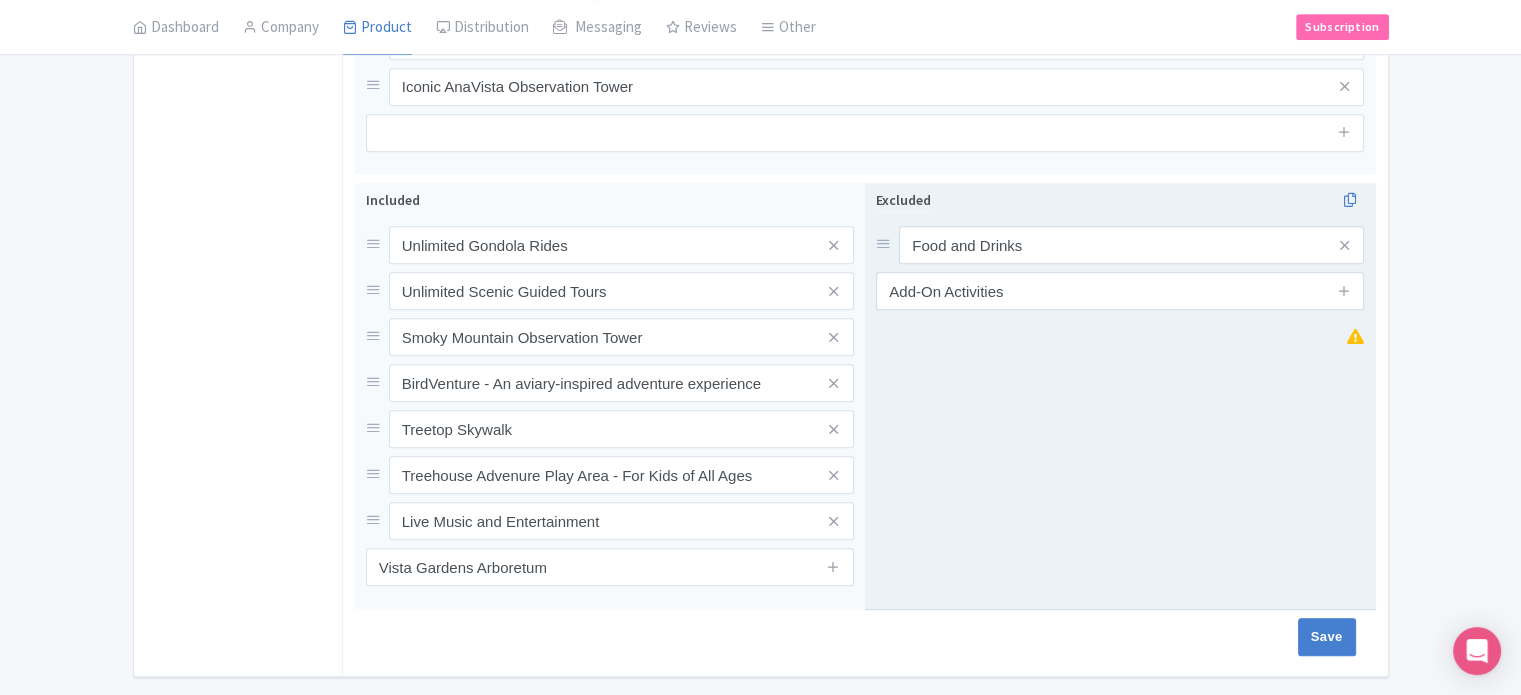 click on "Excluded Food and Drinks Add-On Activities" at bounding box center (1120, 396) 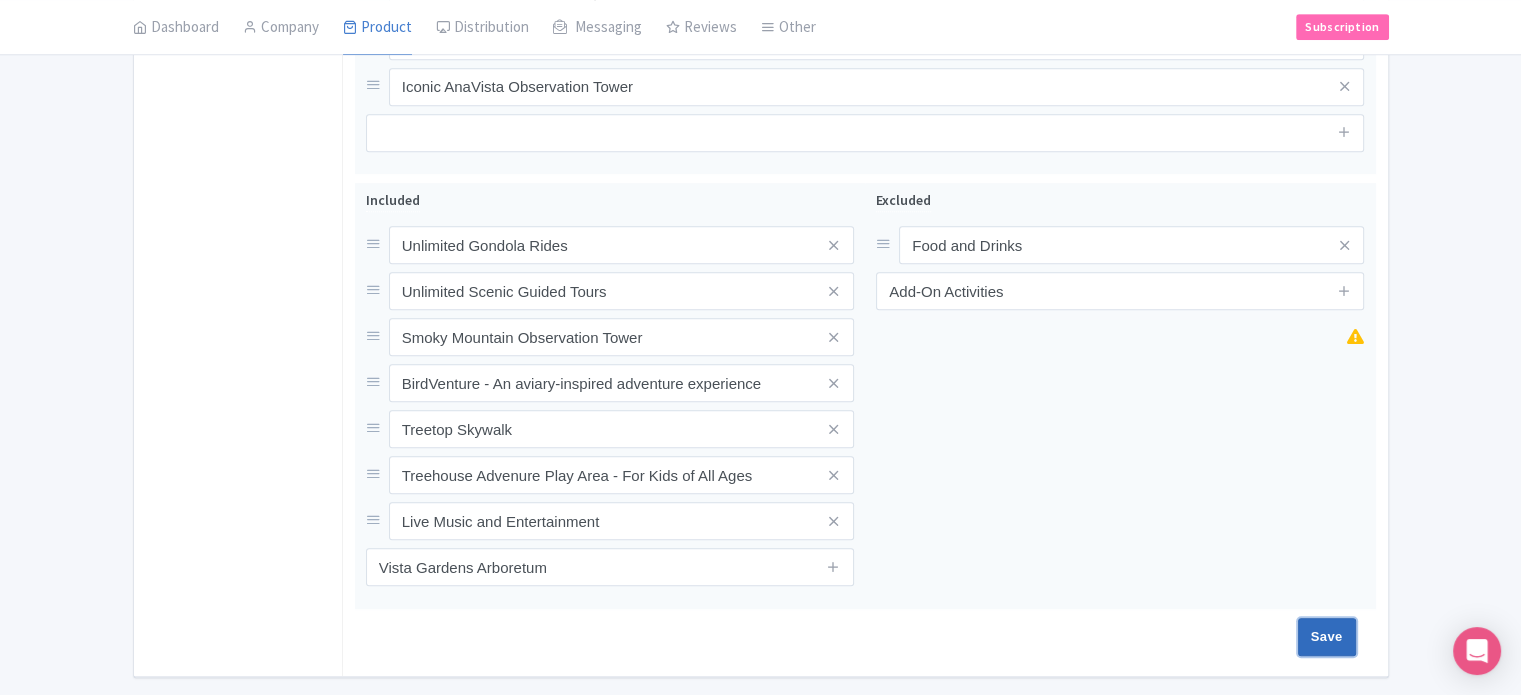 click on "Save" at bounding box center [1327, 637] 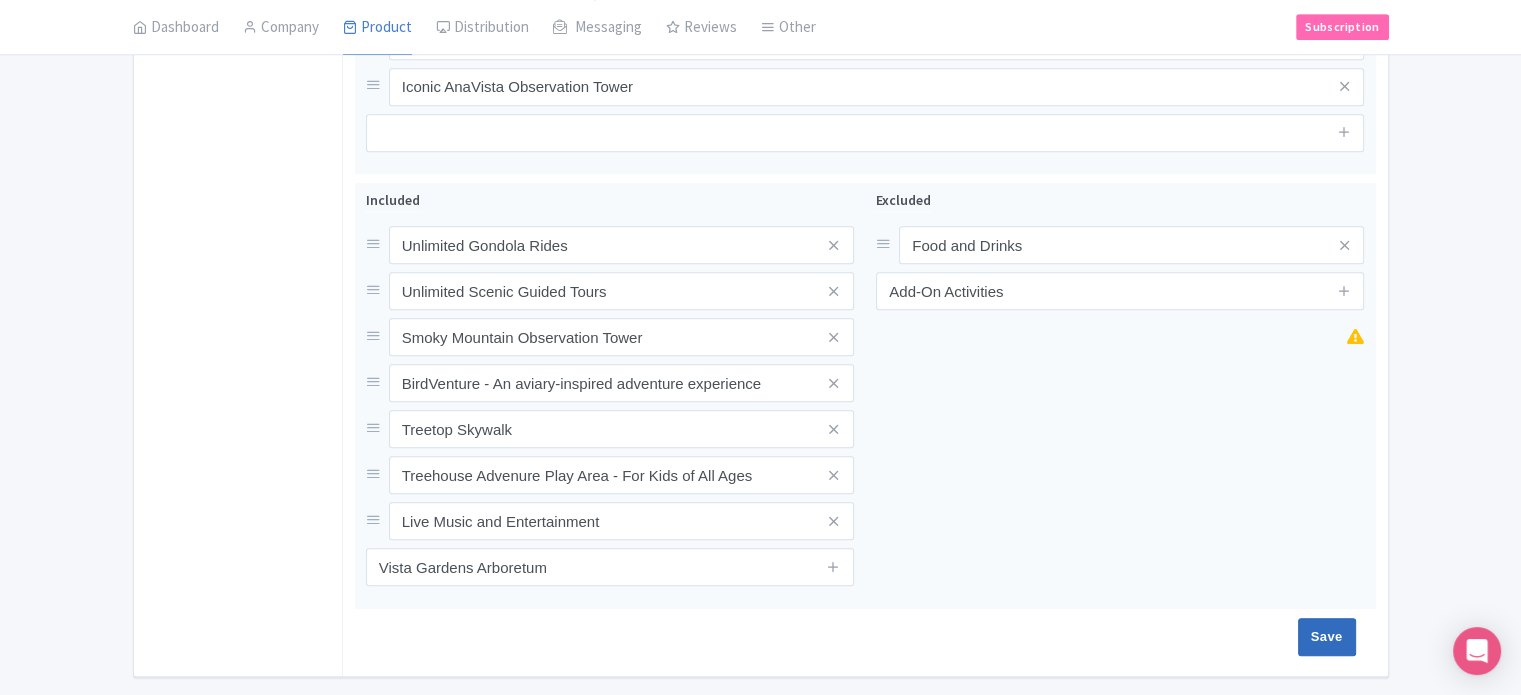 type on "Saving..." 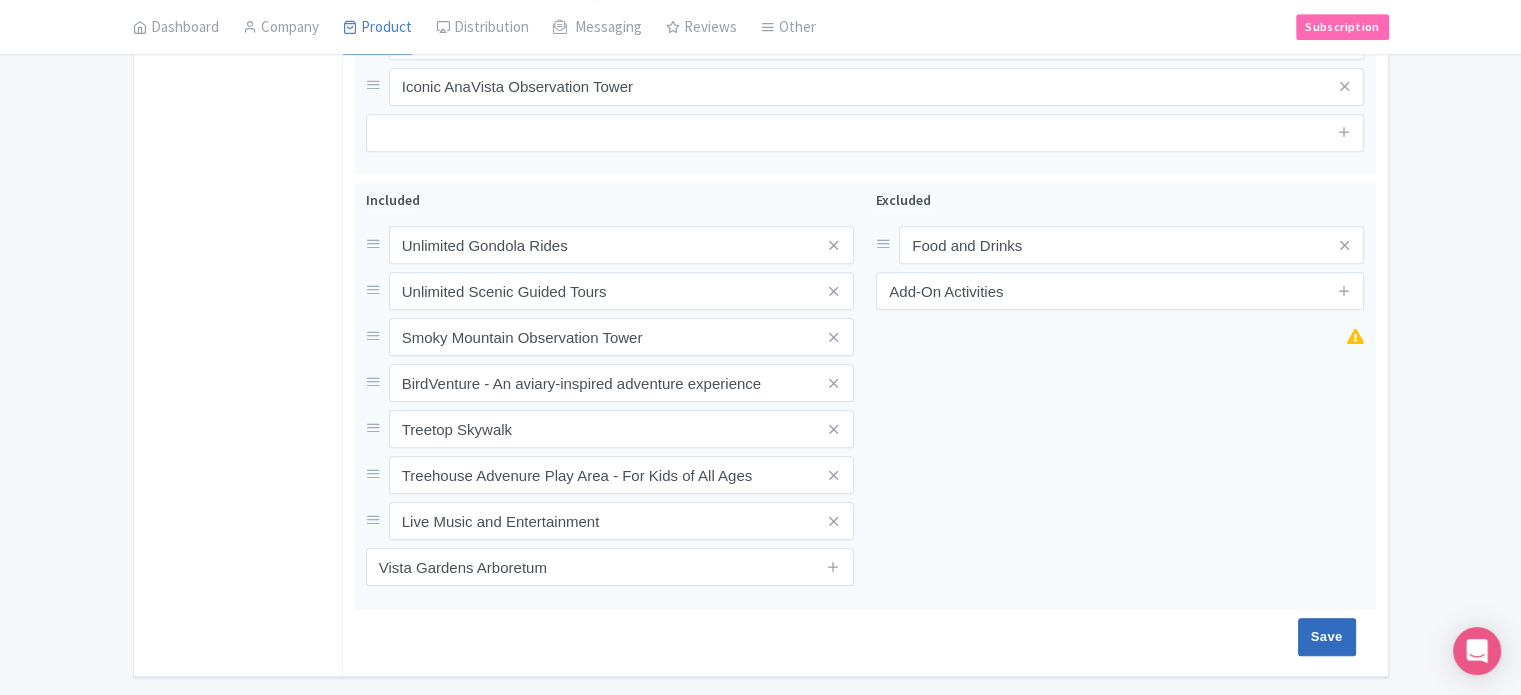 type on "Saving..." 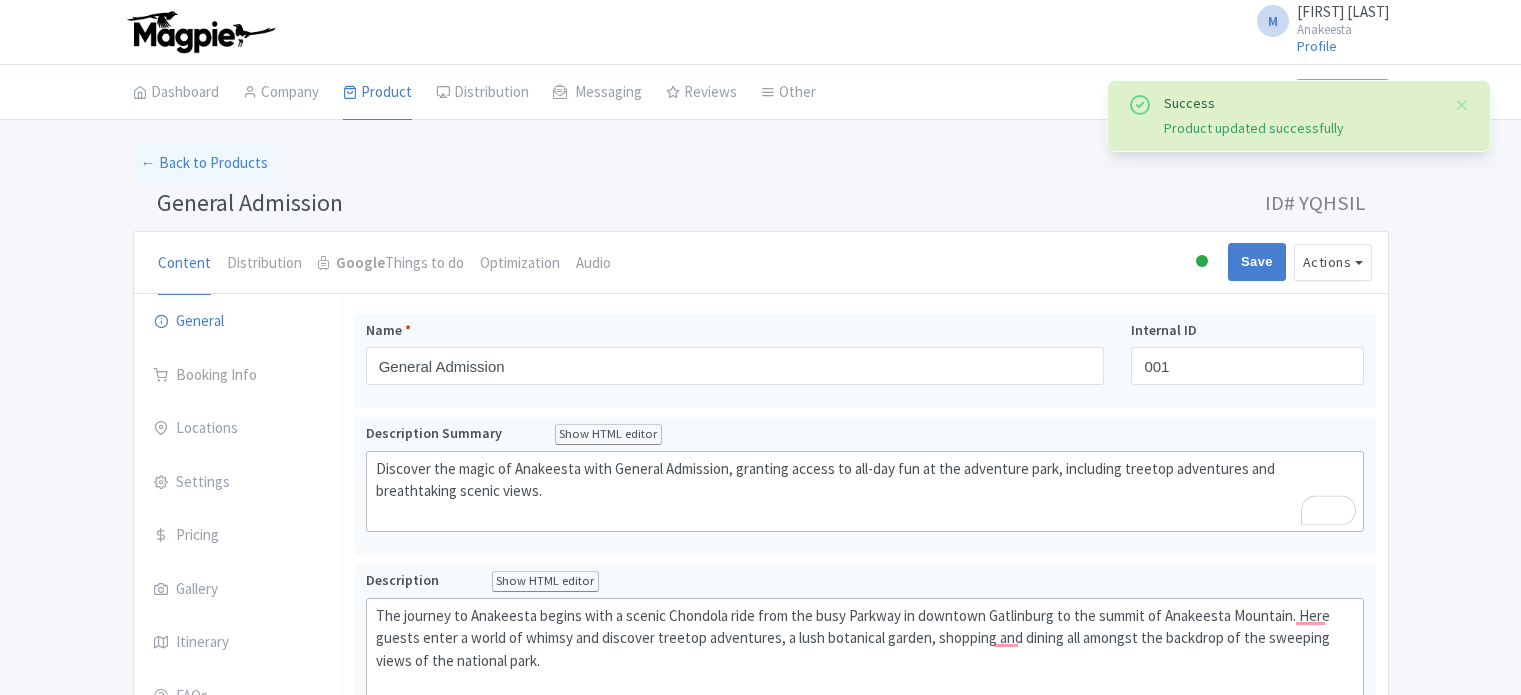 scroll, scrollTop: 312, scrollLeft: 0, axis: vertical 